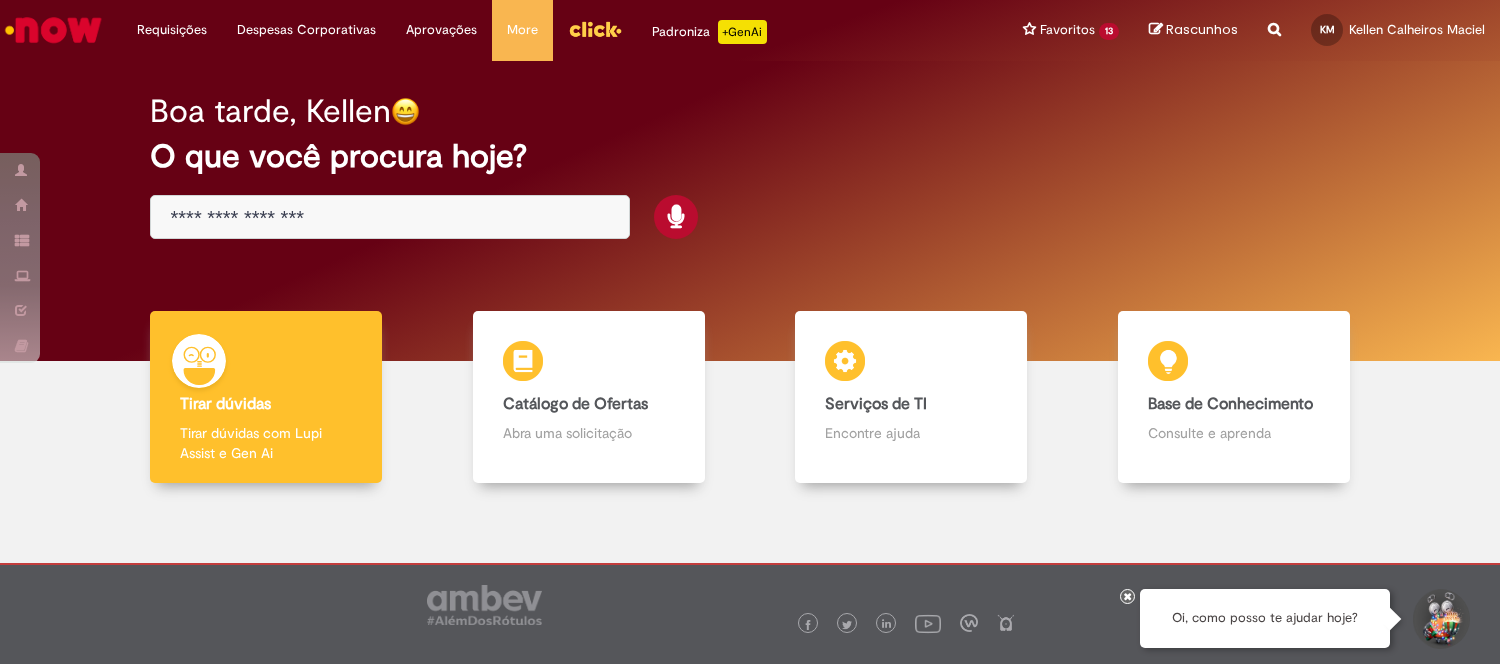 scroll, scrollTop: 0, scrollLeft: 0, axis: both 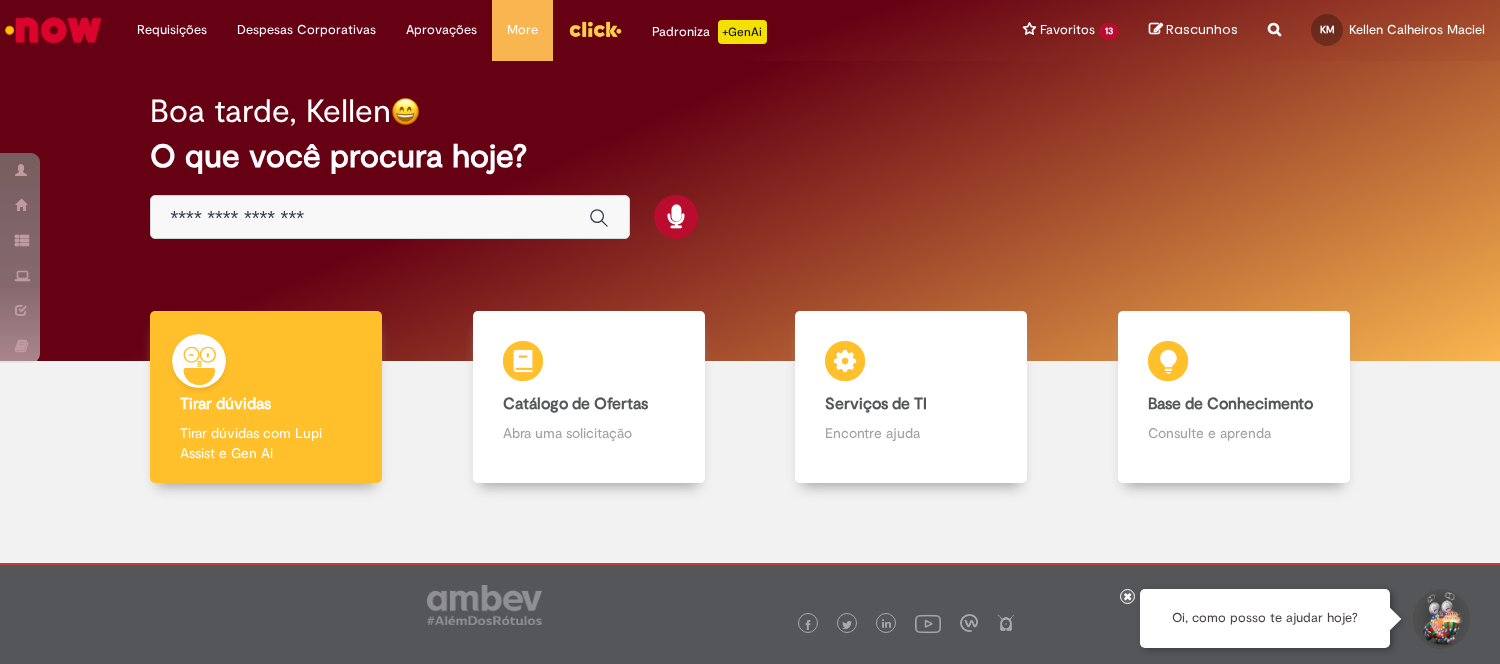 click at bounding box center (370, 218) 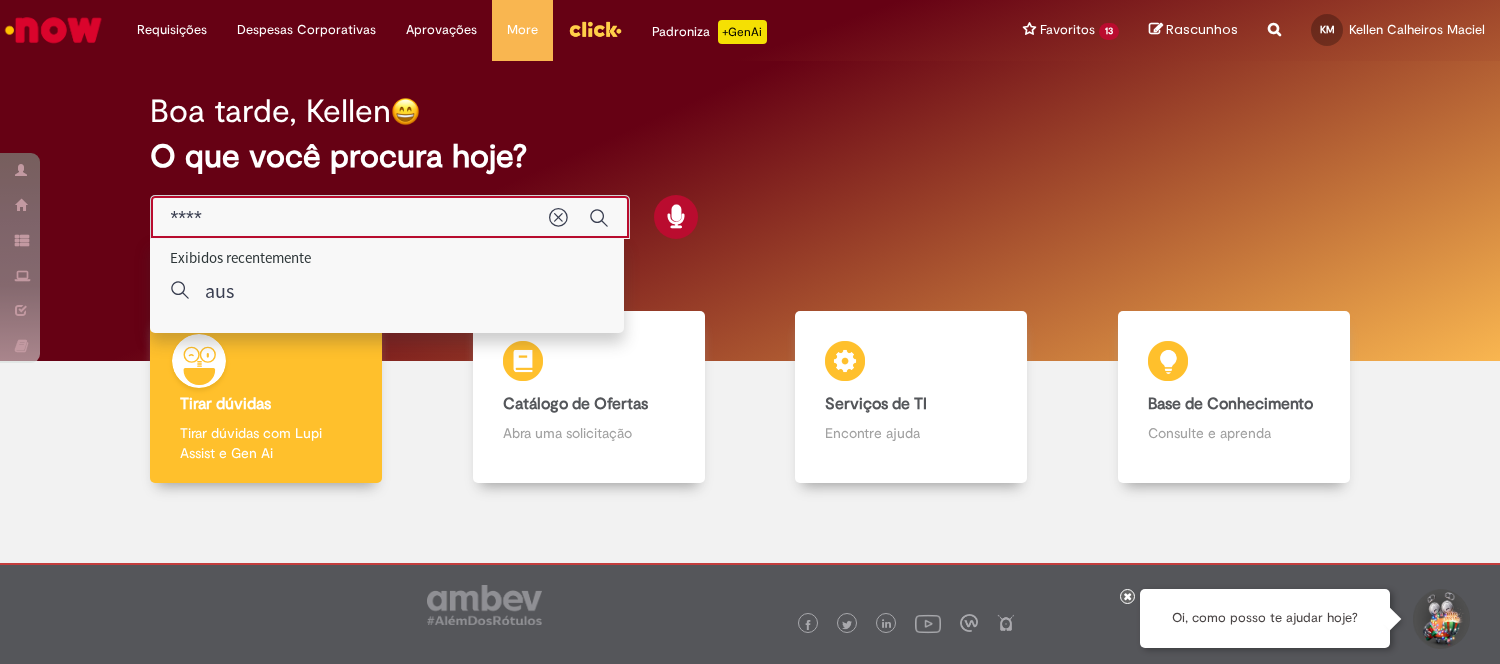 type on "*****" 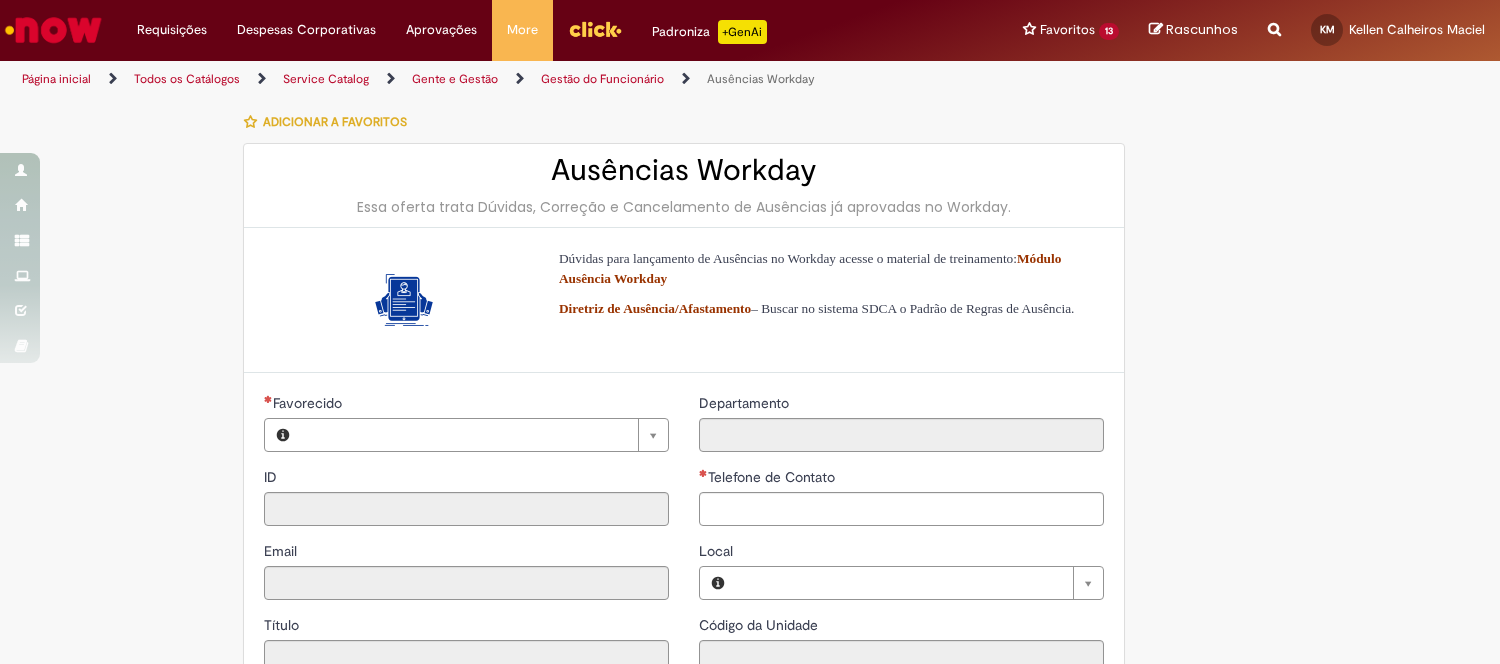 type on "********" 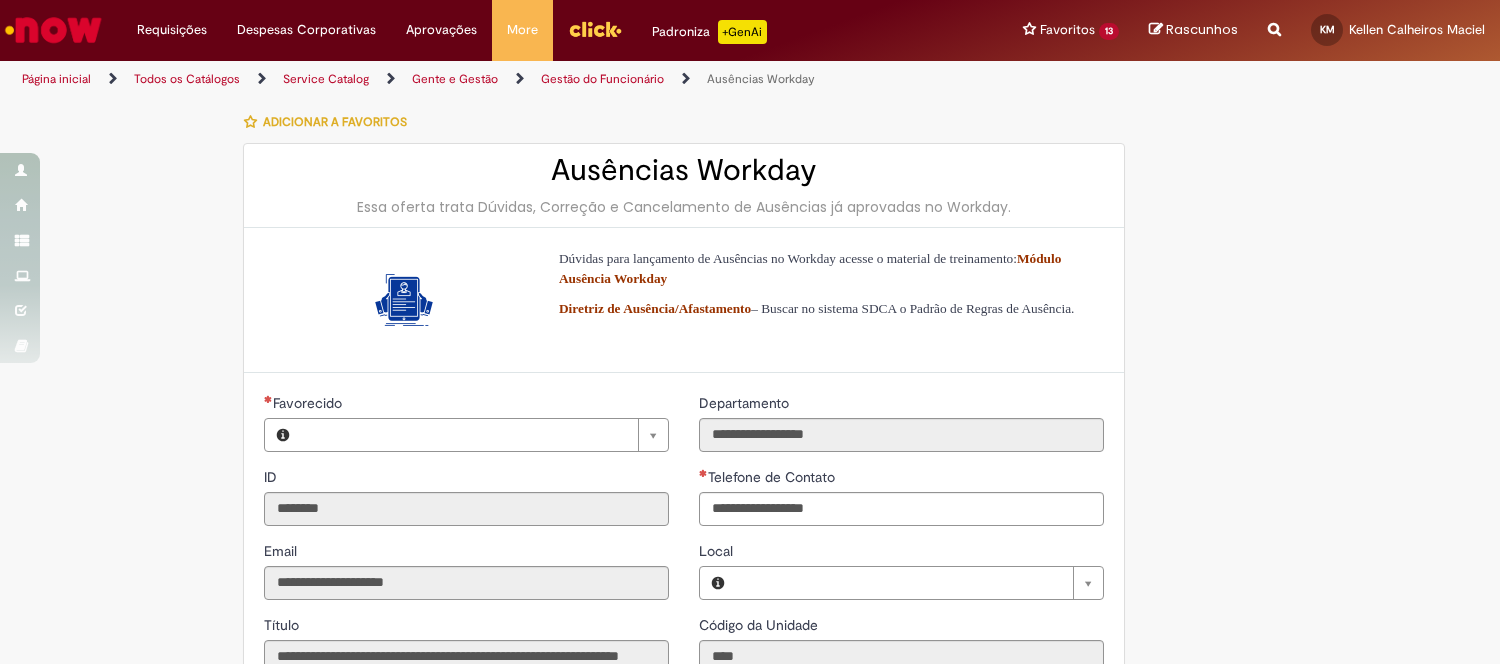 type on "**********" 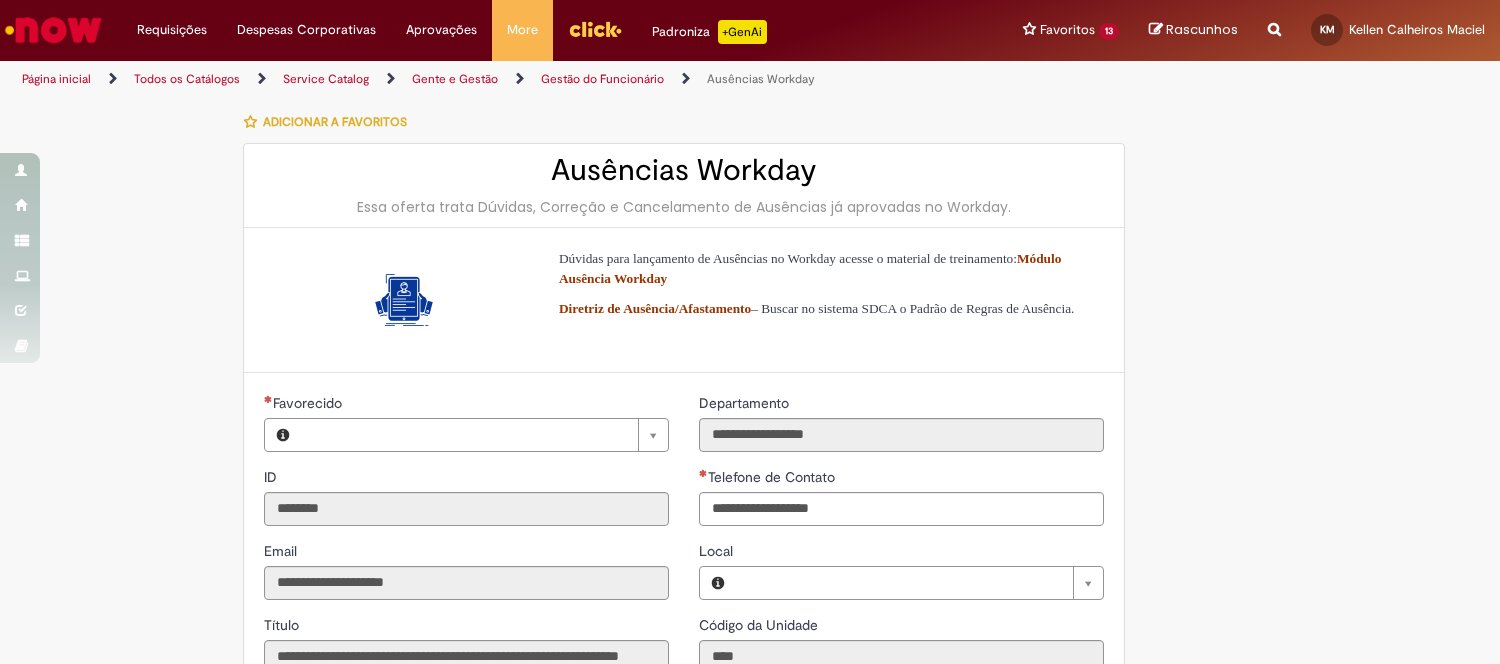 type on "**********" 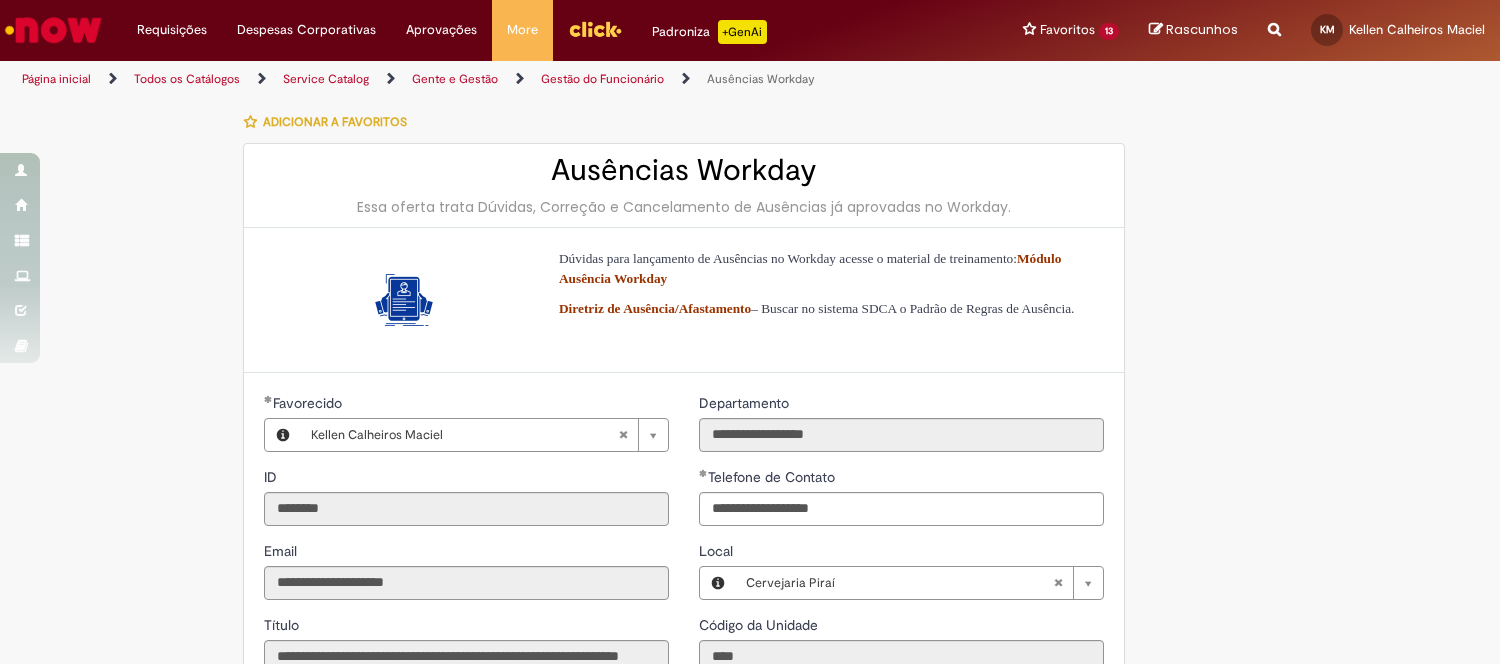 scroll, scrollTop: 555, scrollLeft: 0, axis: vertical 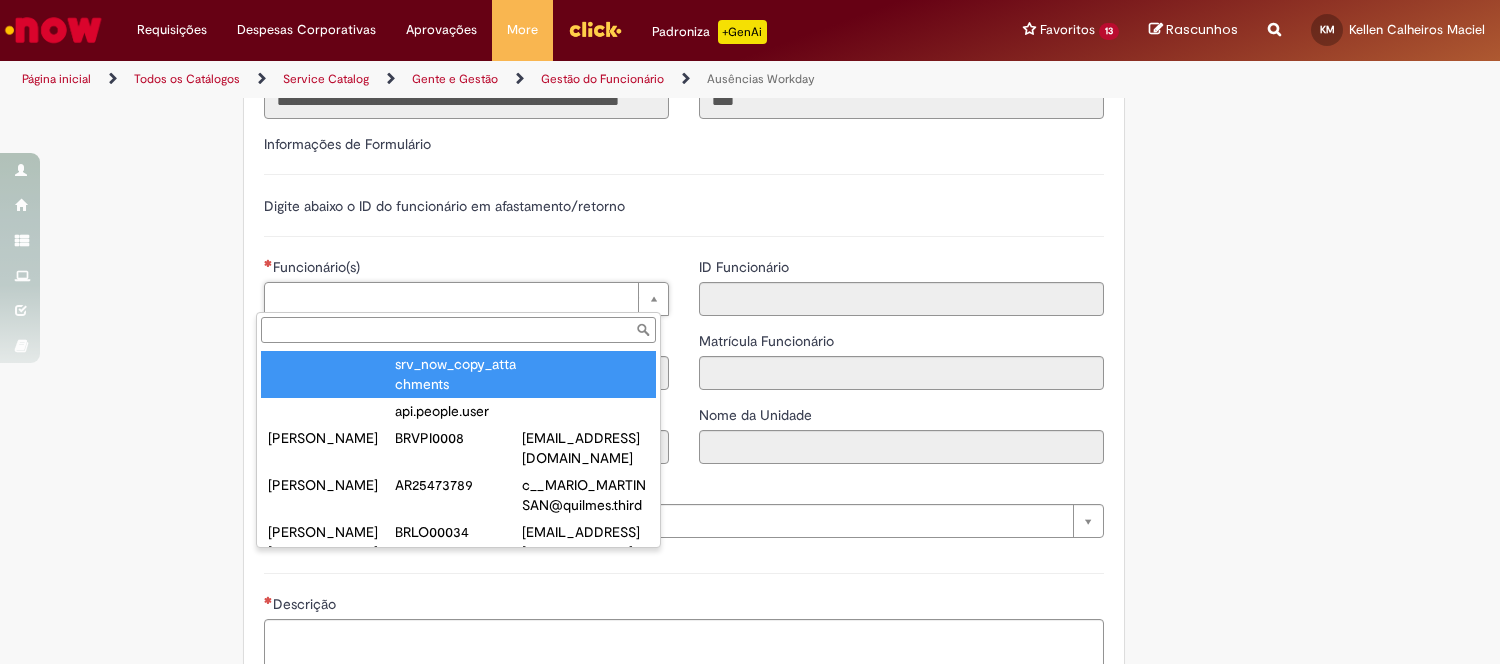 paste on "**********" 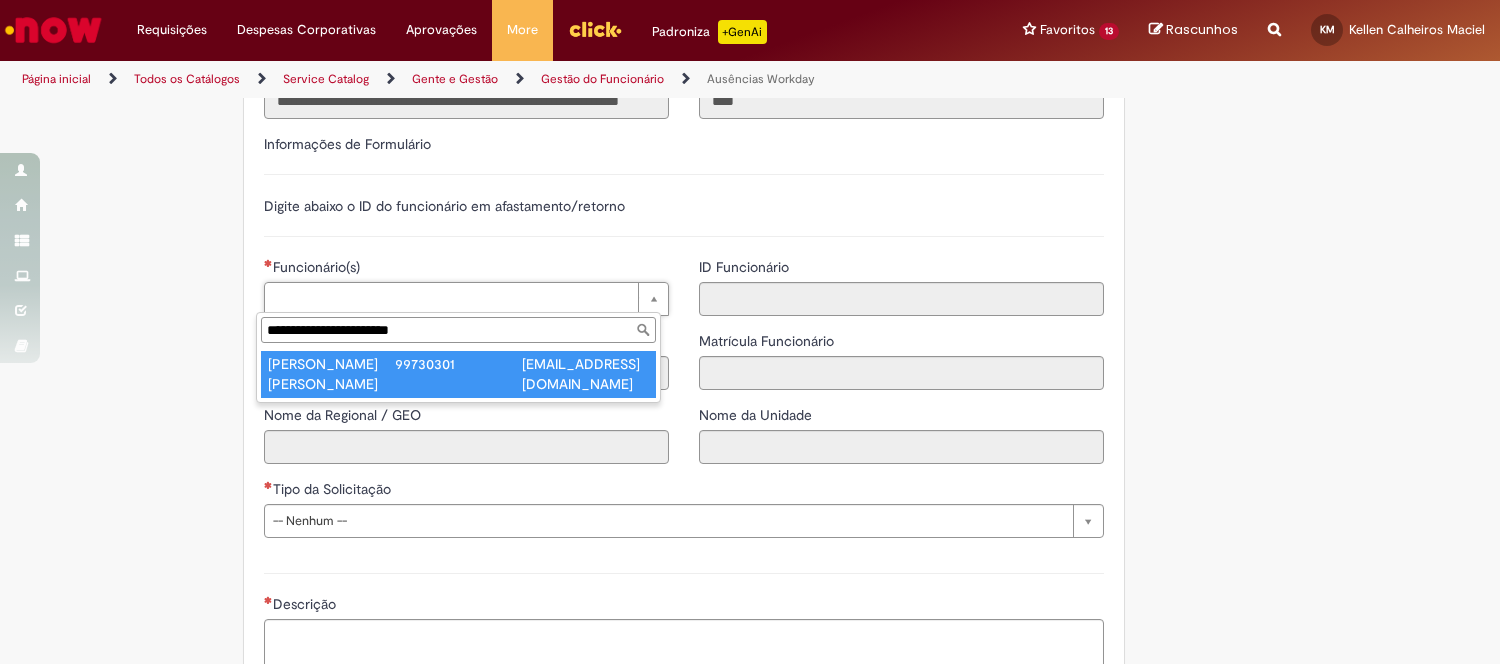 type on "**********" 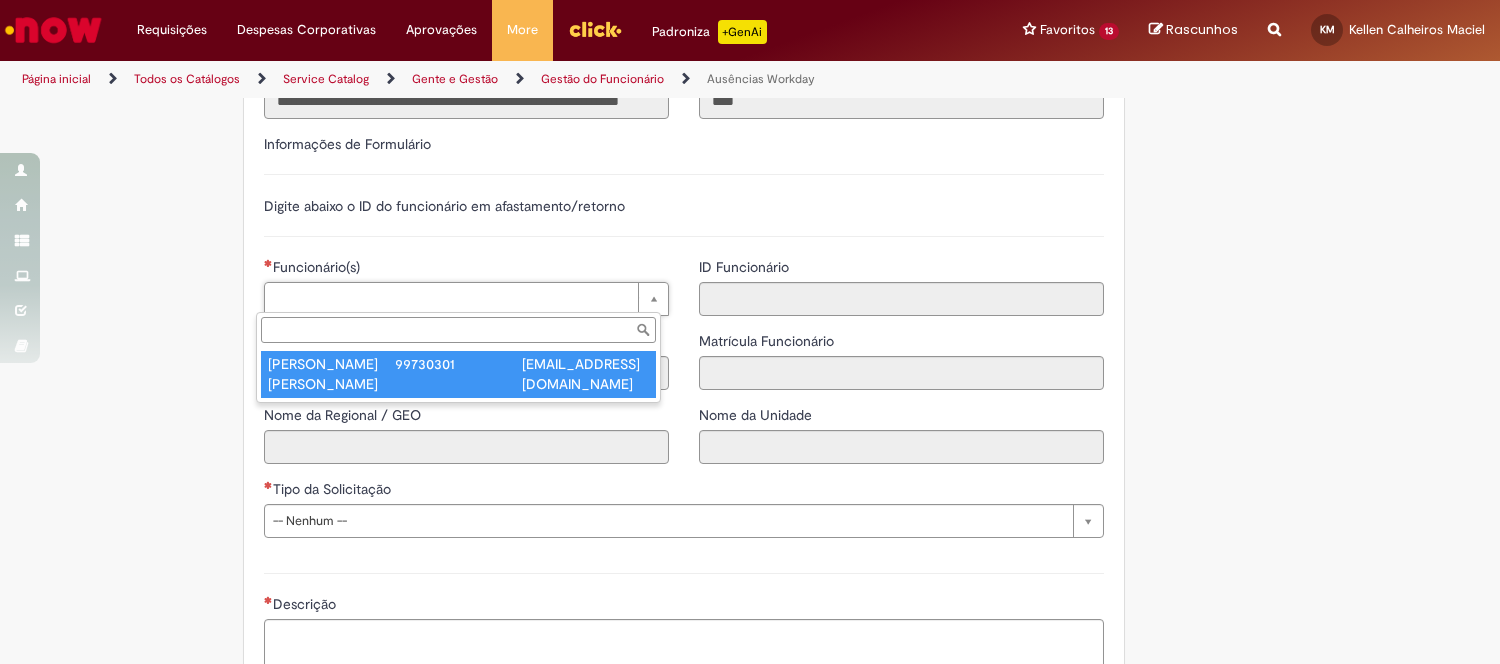 type on "**********" 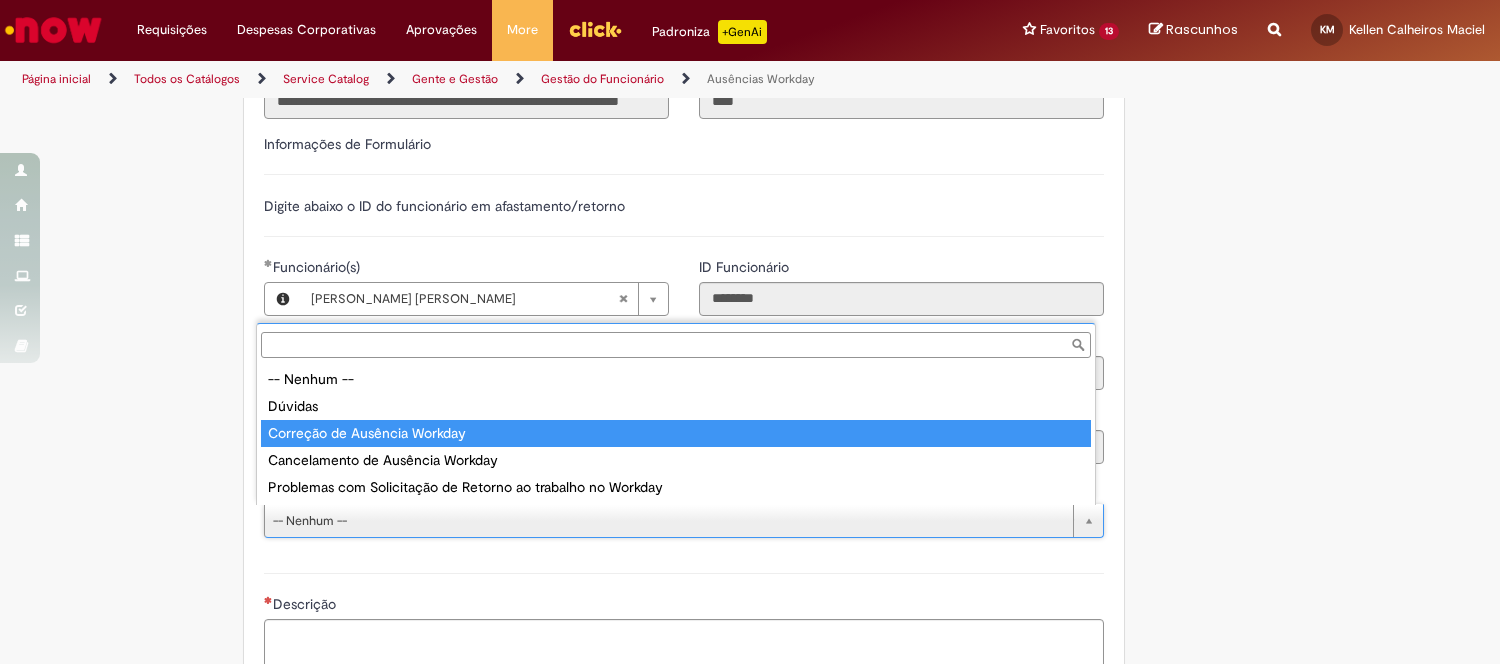 type on "**********" 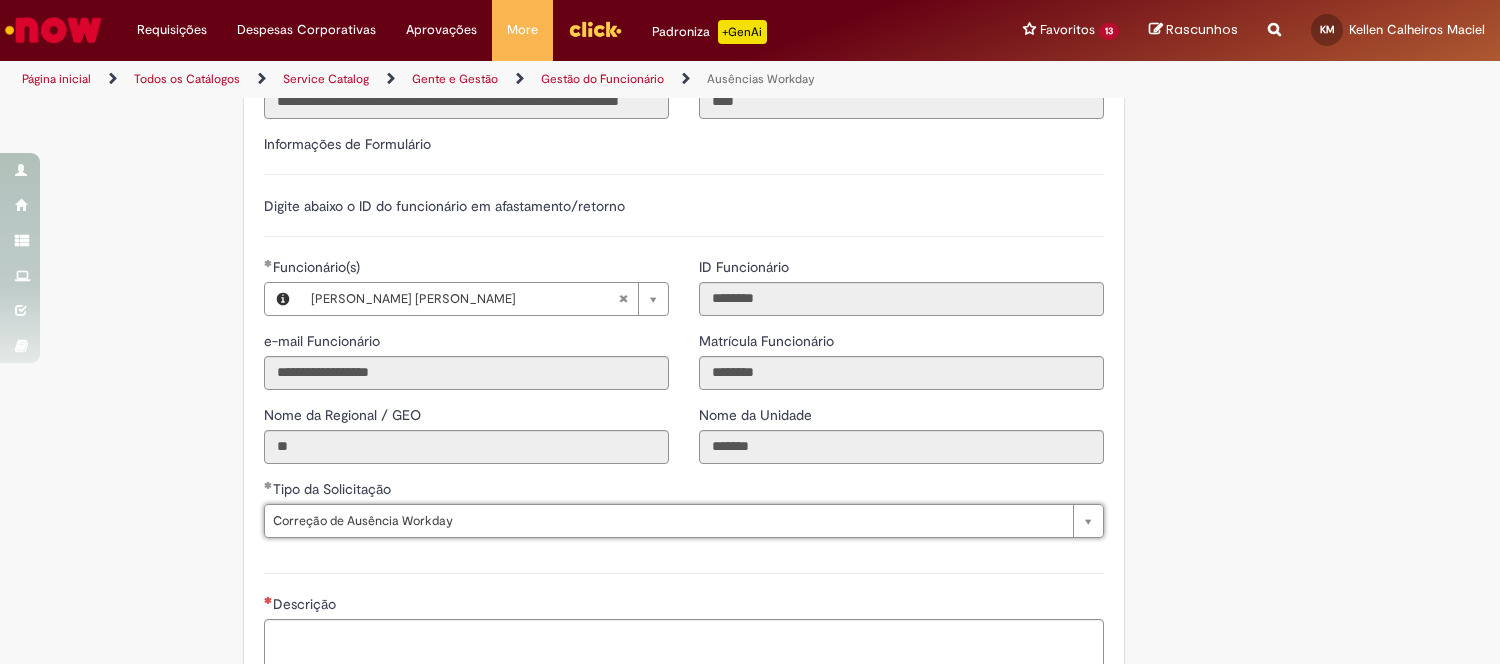 scroll, scrollTop: 777, scrollLeft: 0, axis: vertical 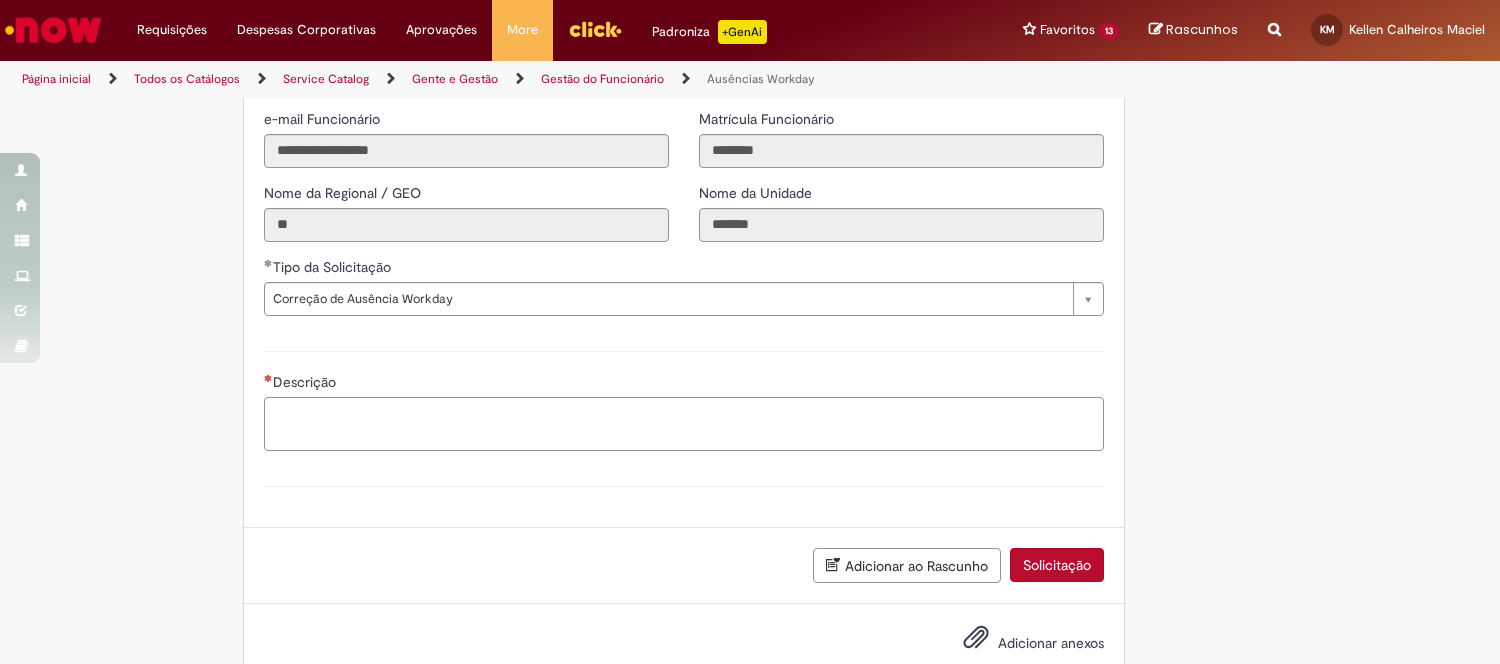 click on "Descrição" at bounding box center [684, 424] 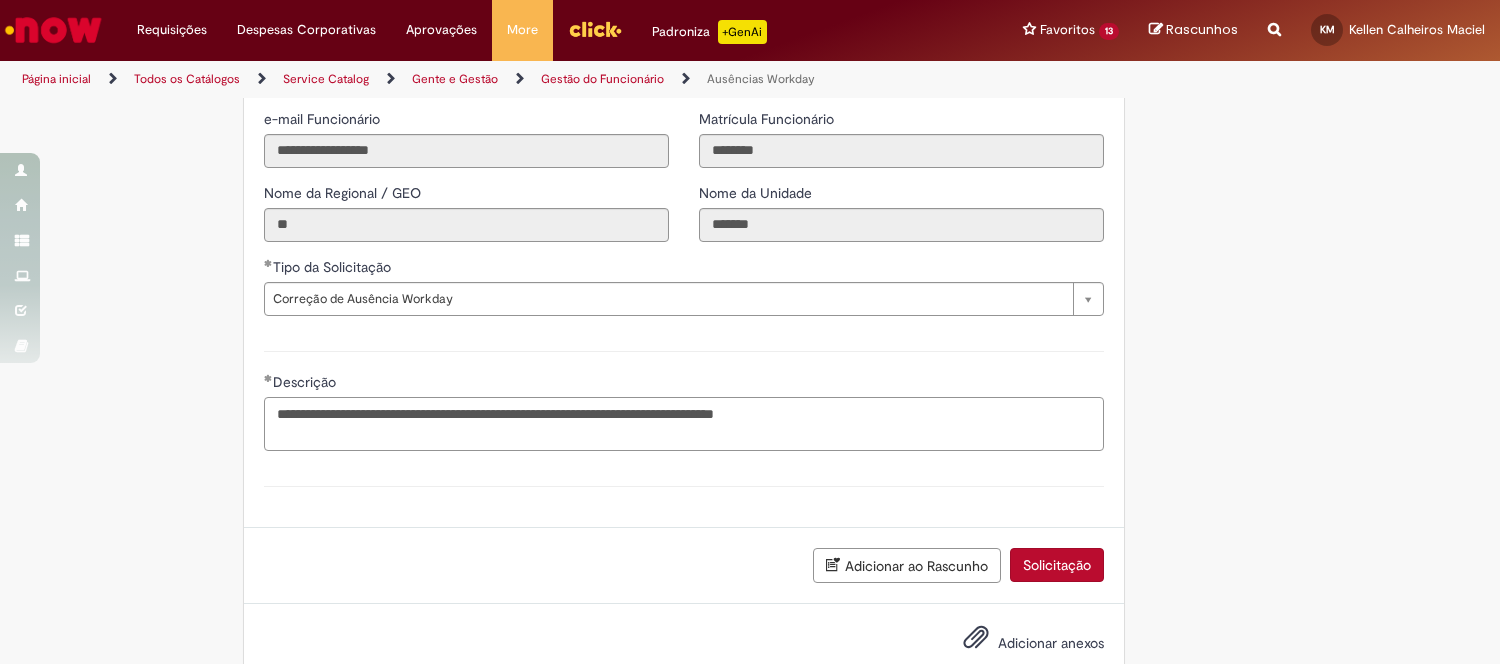 drag, startPoint x: 881, startPoint y: 406, endPoint x: 137, endPoint y: 407, distance: 744.0007 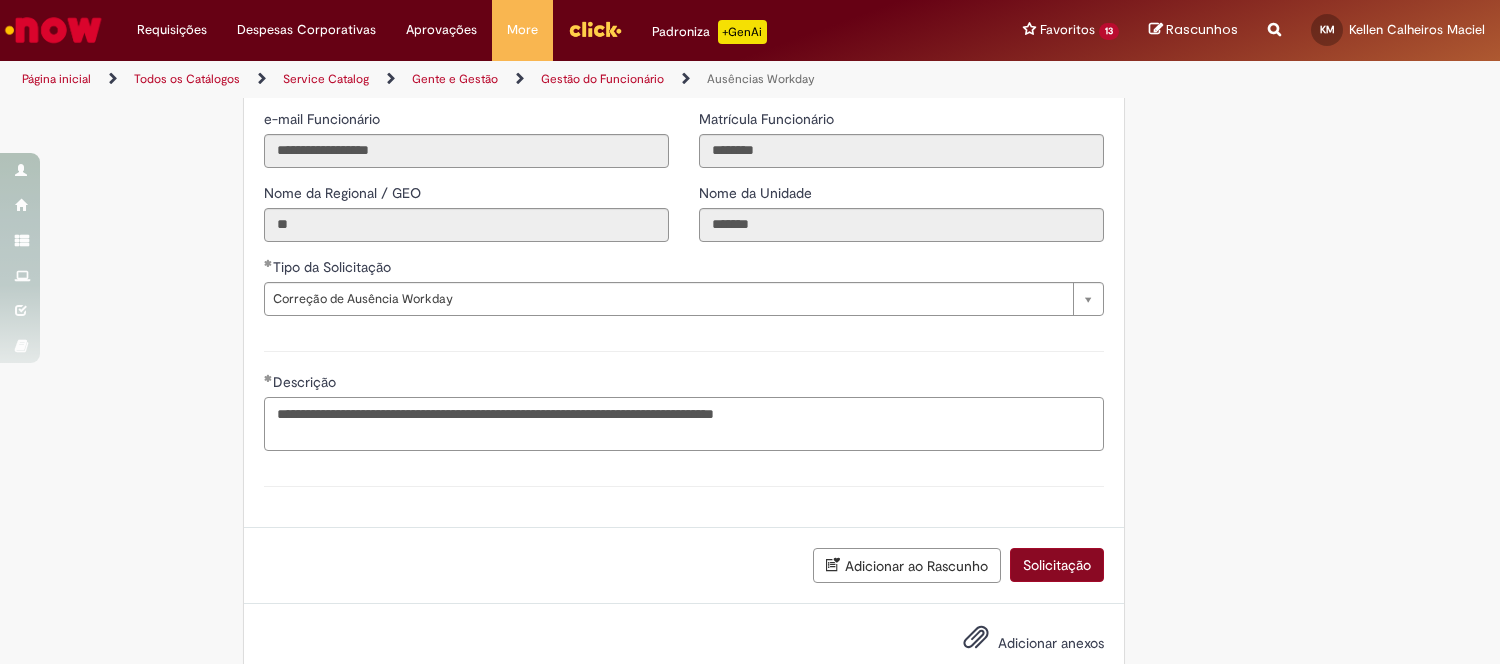 type on "**********" 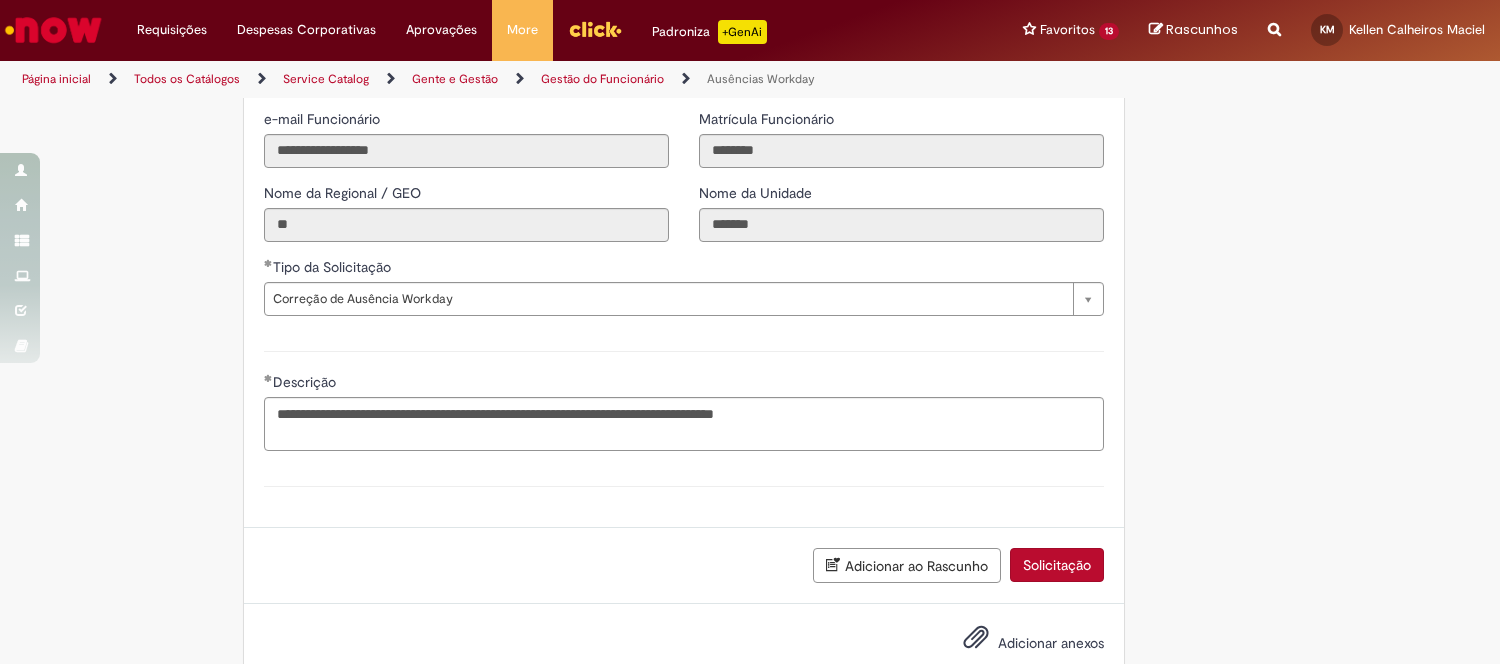 click on "Solicitação" at bounding box center (1057, 565) 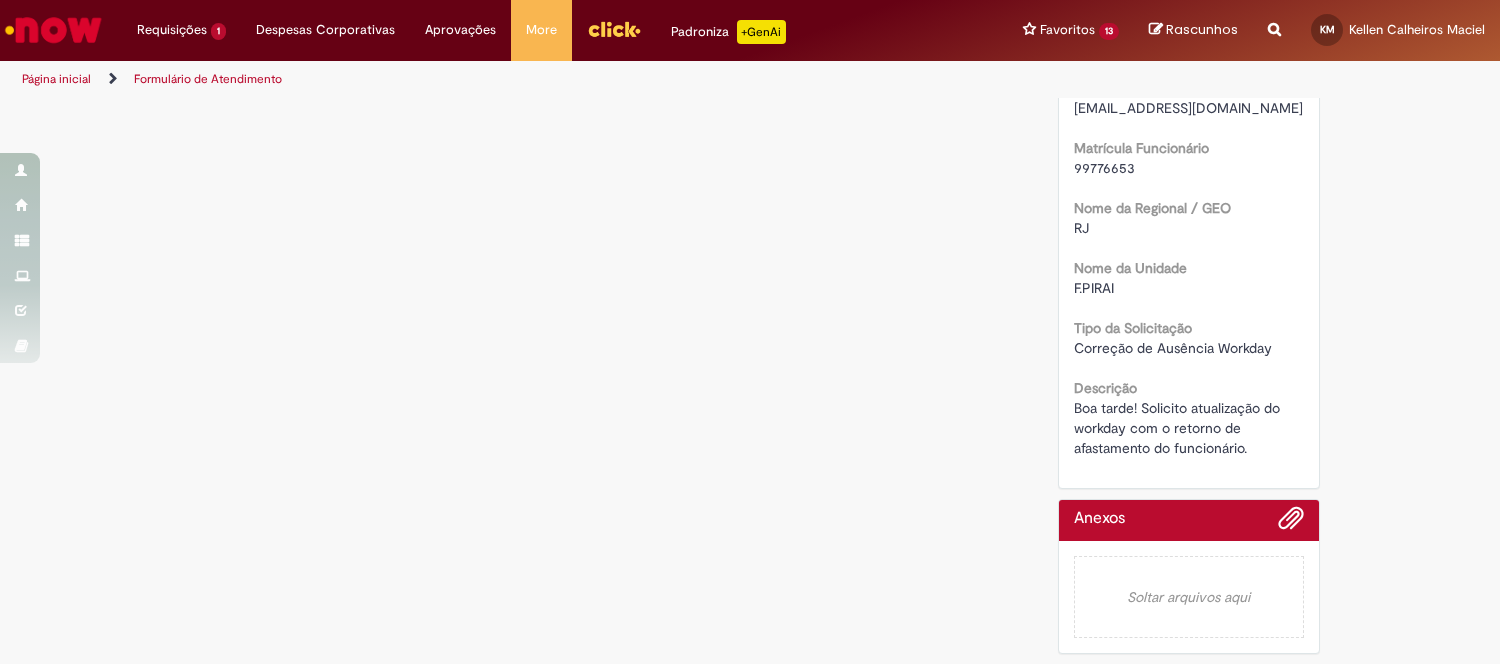 scroll, scrollTop: 0, scrollLeft: 0, axis: both 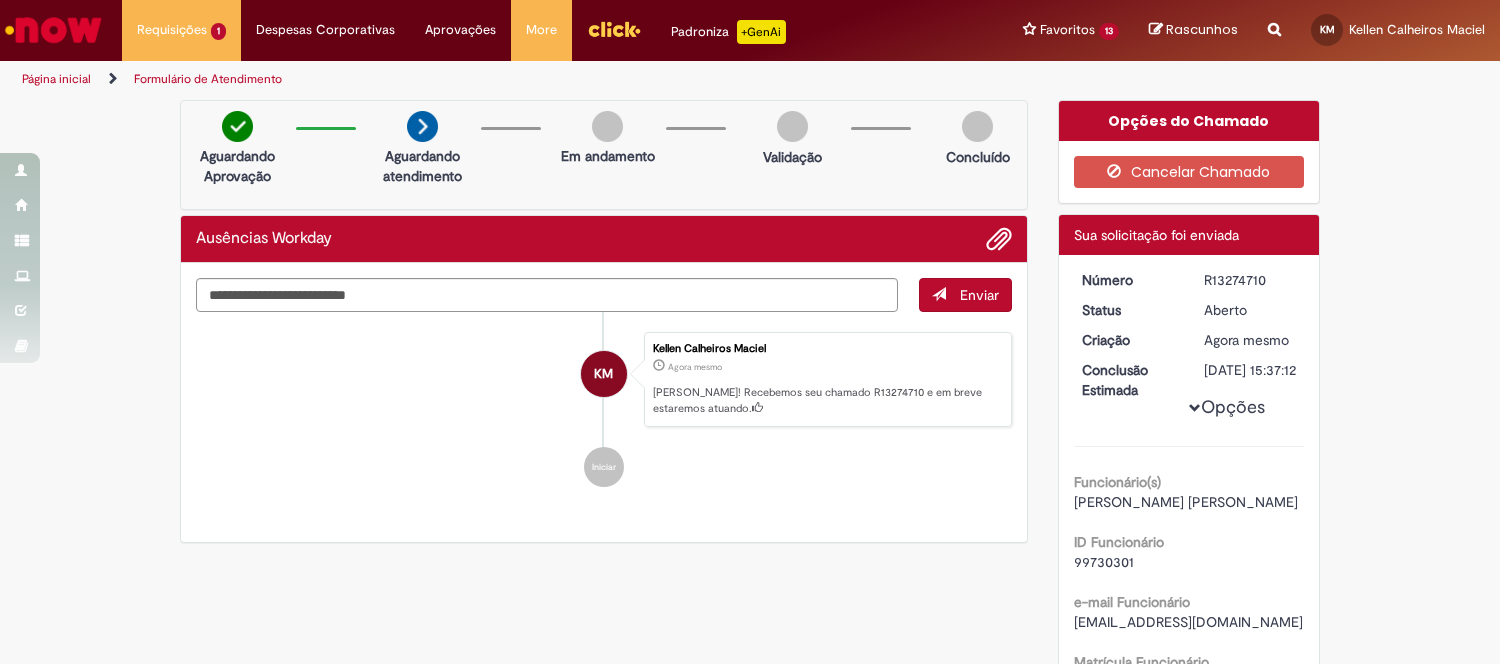 click at bounding box center (53, 30) 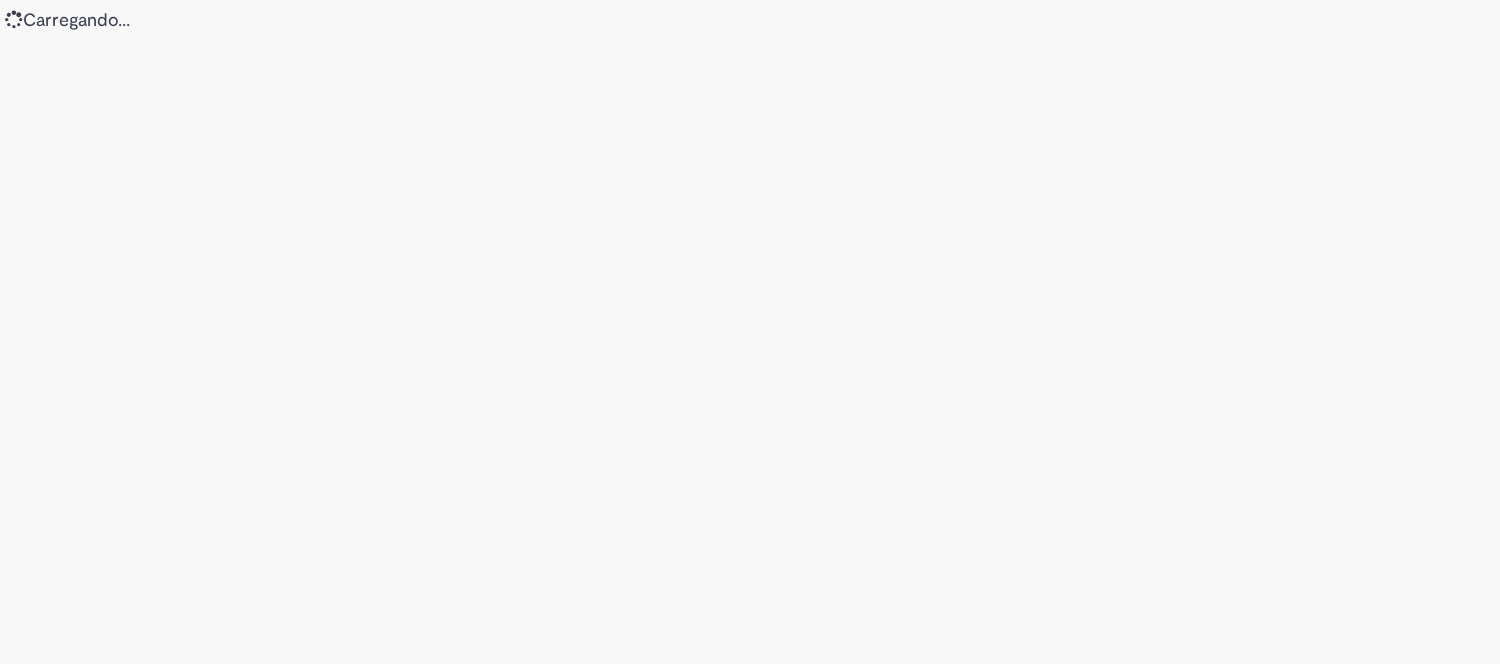 scroll, scrollTop: 0, scrollLeft: 0, axis: both 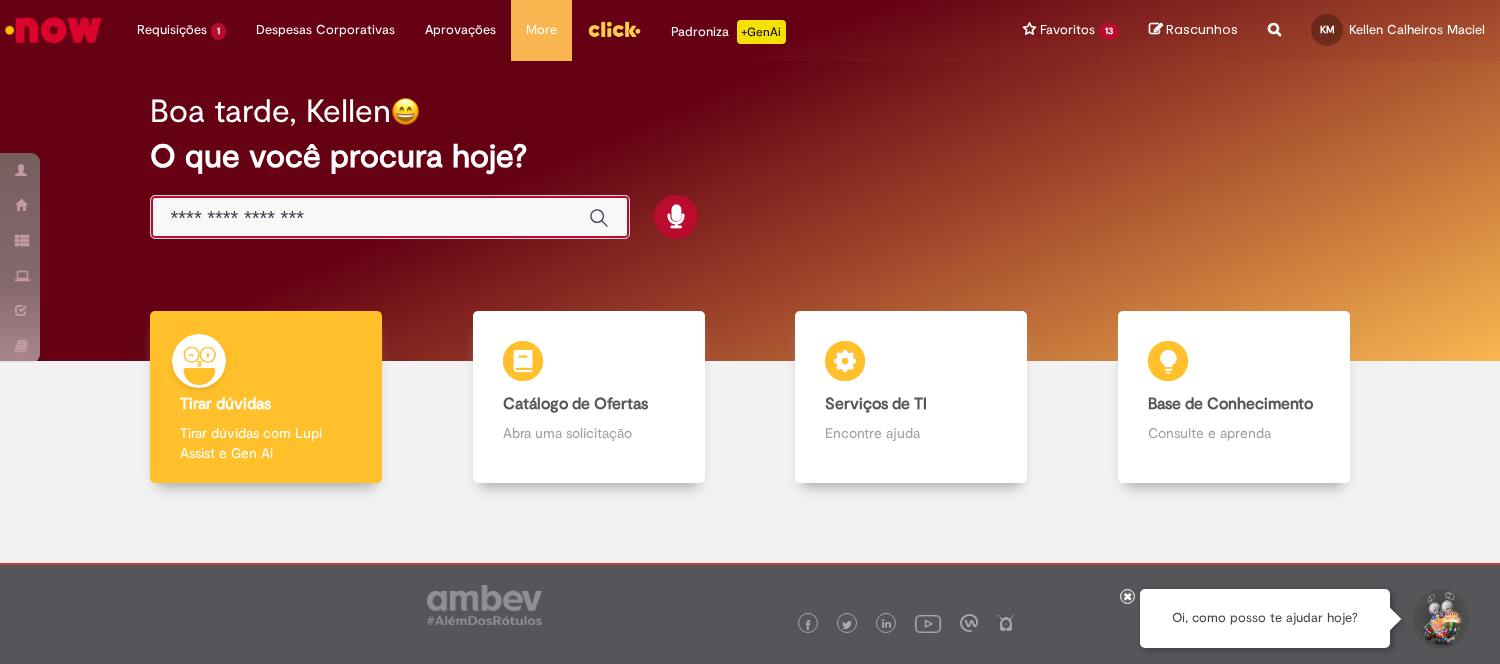 click at bounding box center (370, 218) 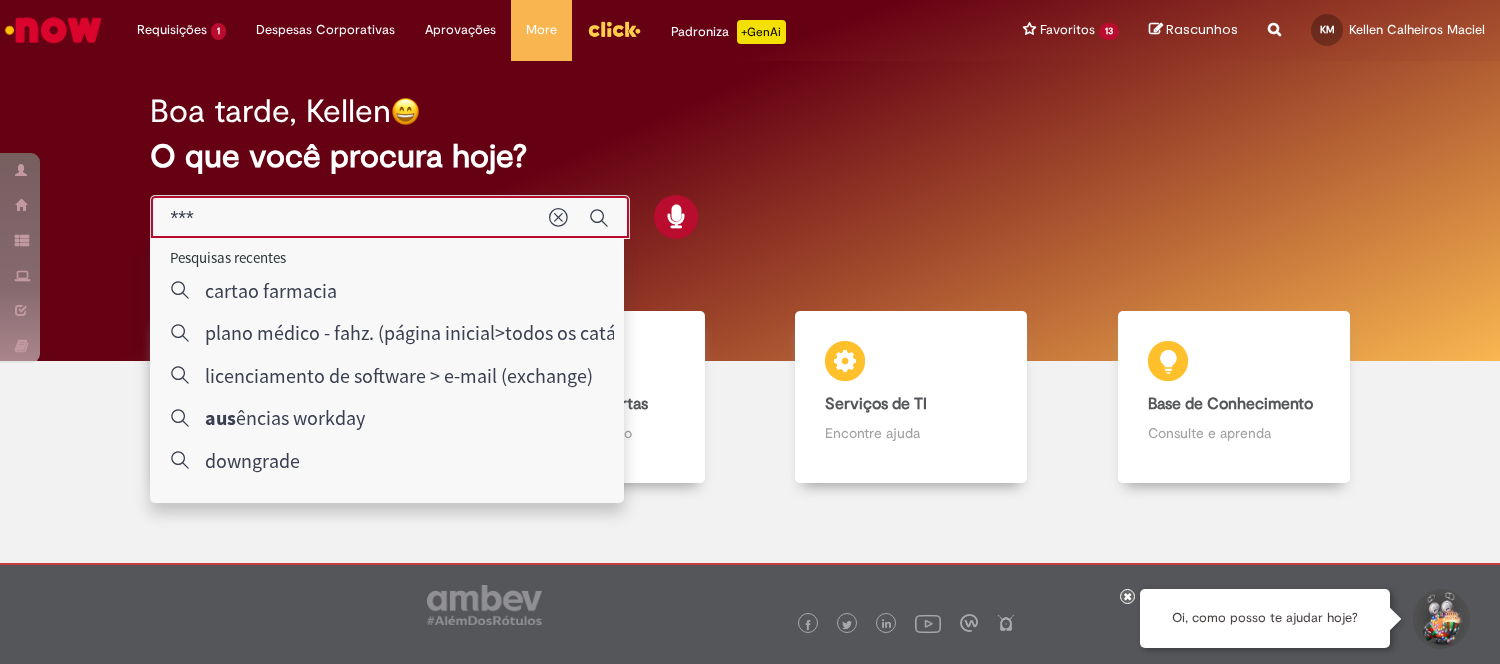 type on "****" 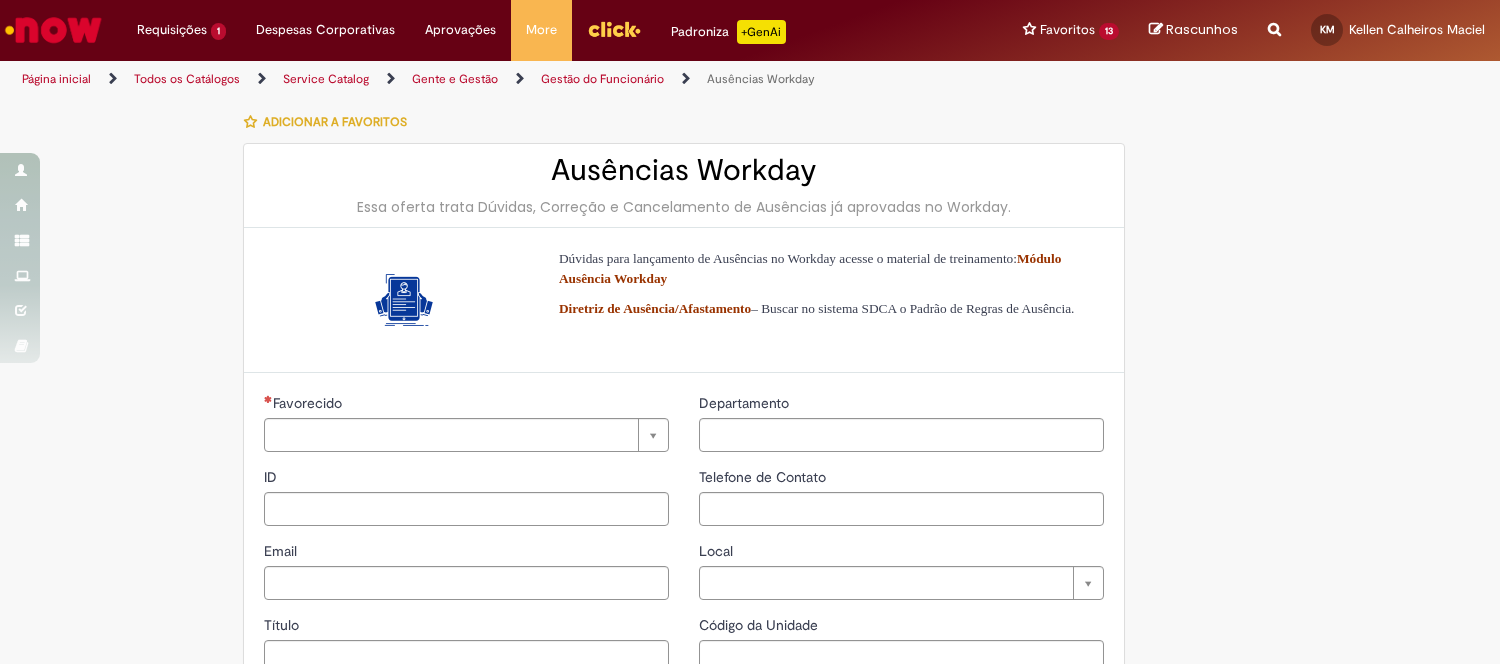 type on "********" 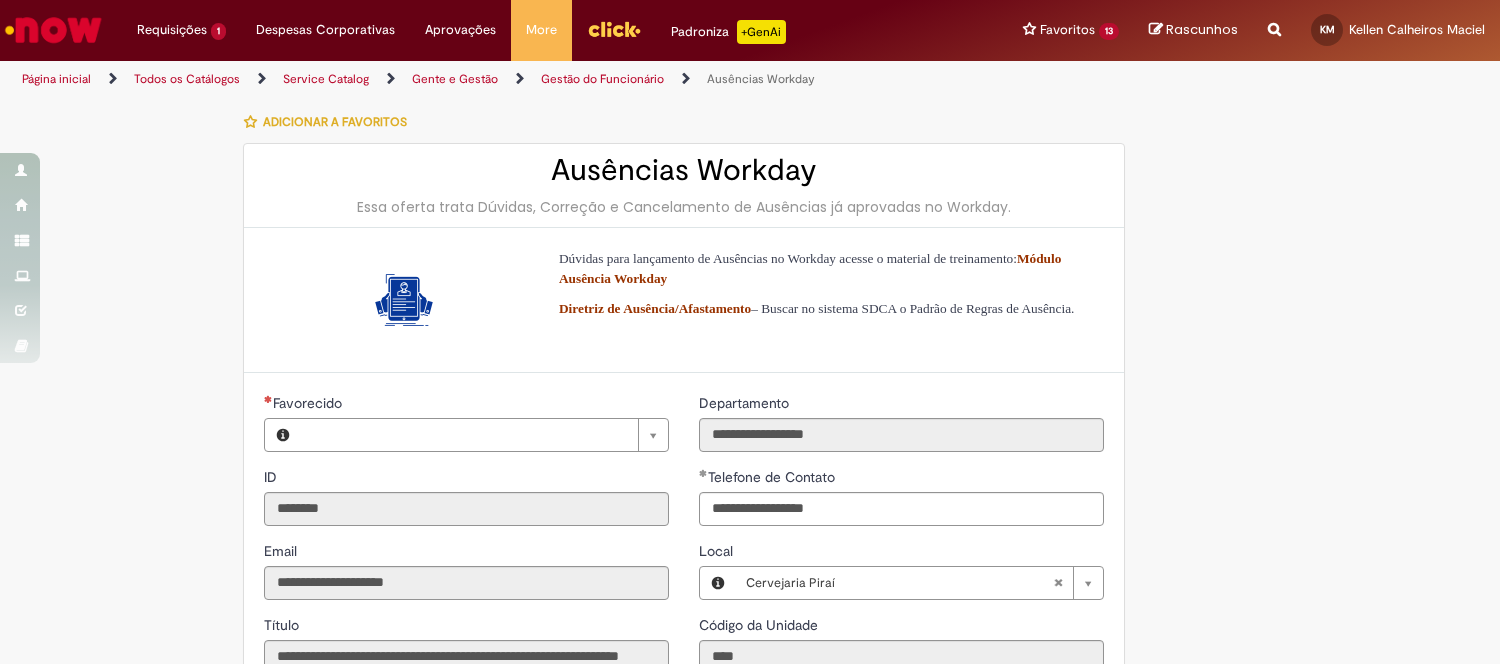 type on "**********" 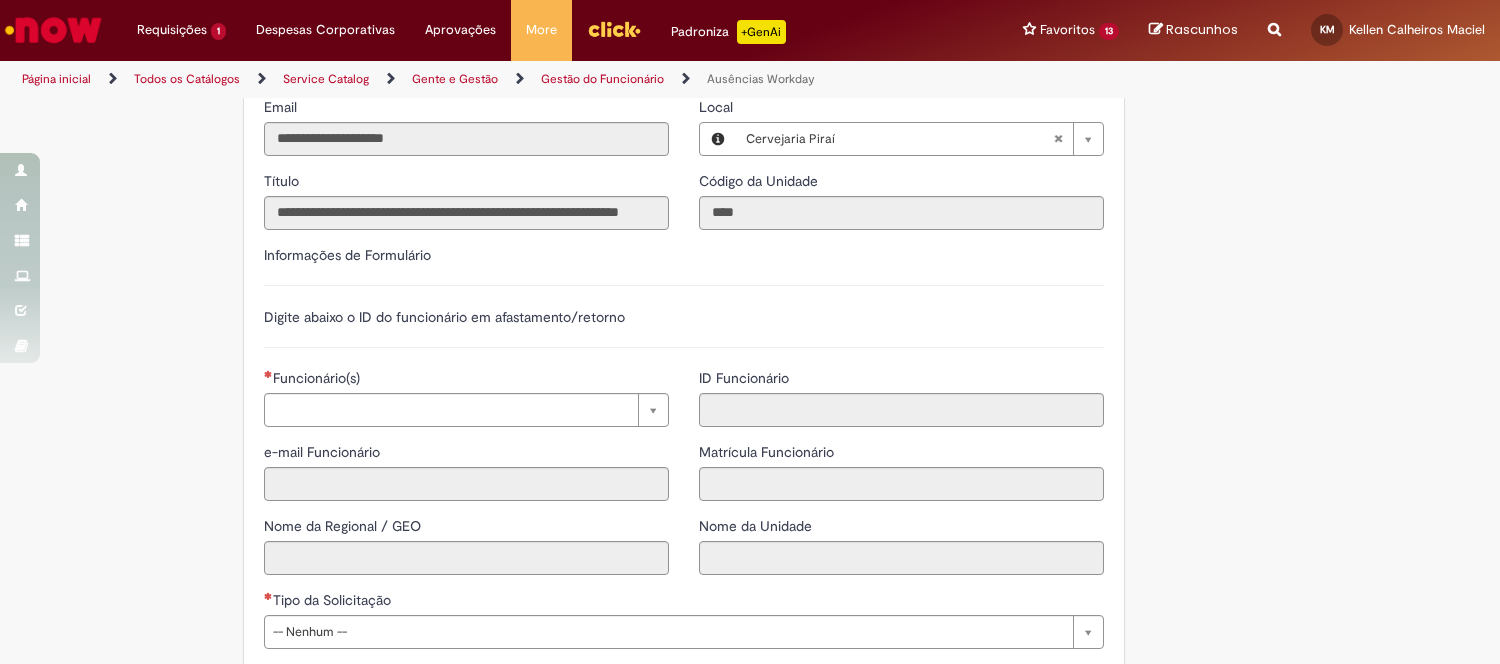 type on "**********" 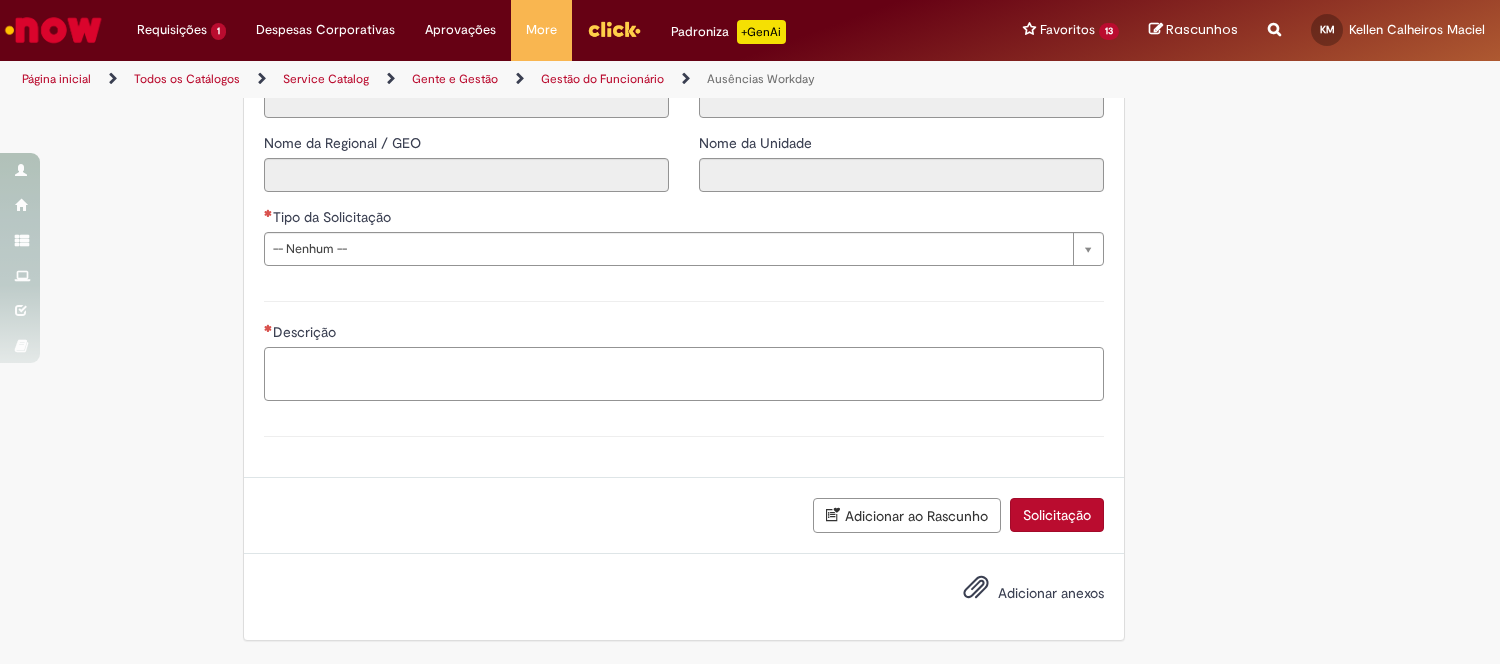 click on "Descrição" at bounding box center [684, 374] 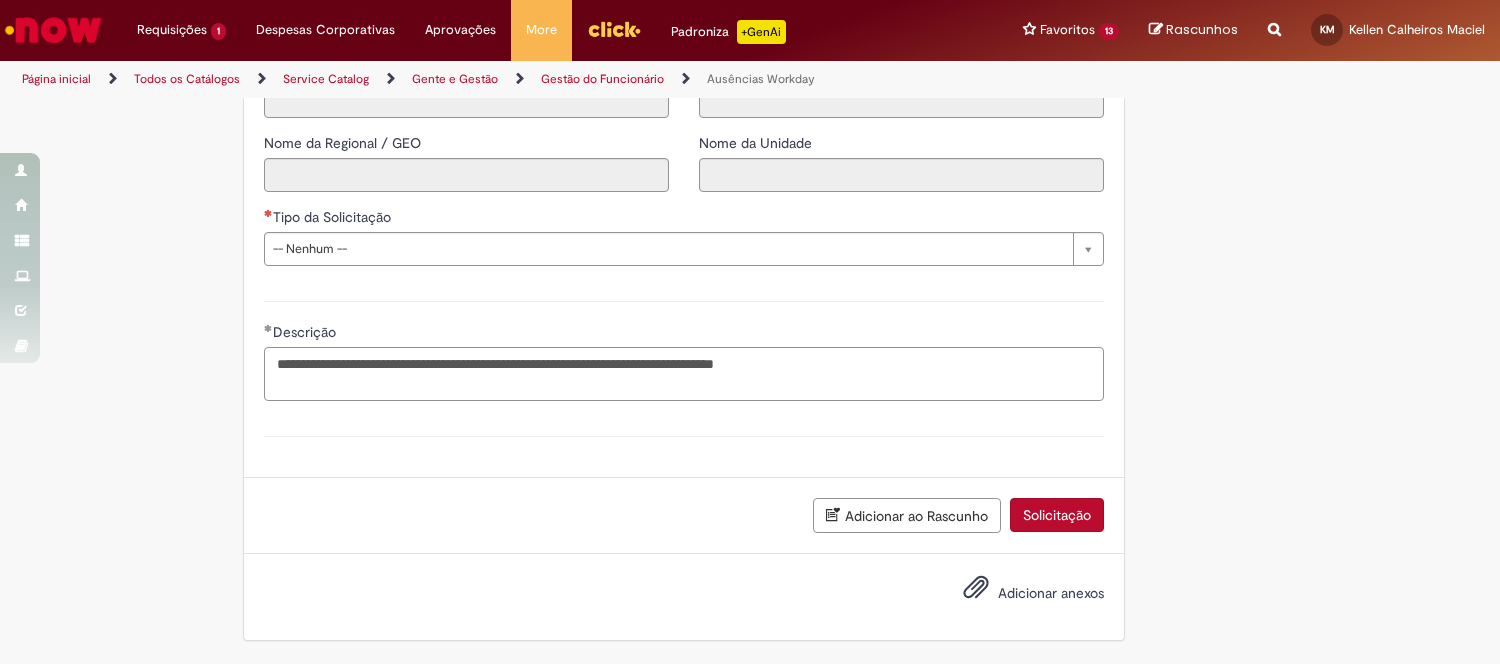scroll, scrollTop: 384, scrollLeft: 0, axis: vertical 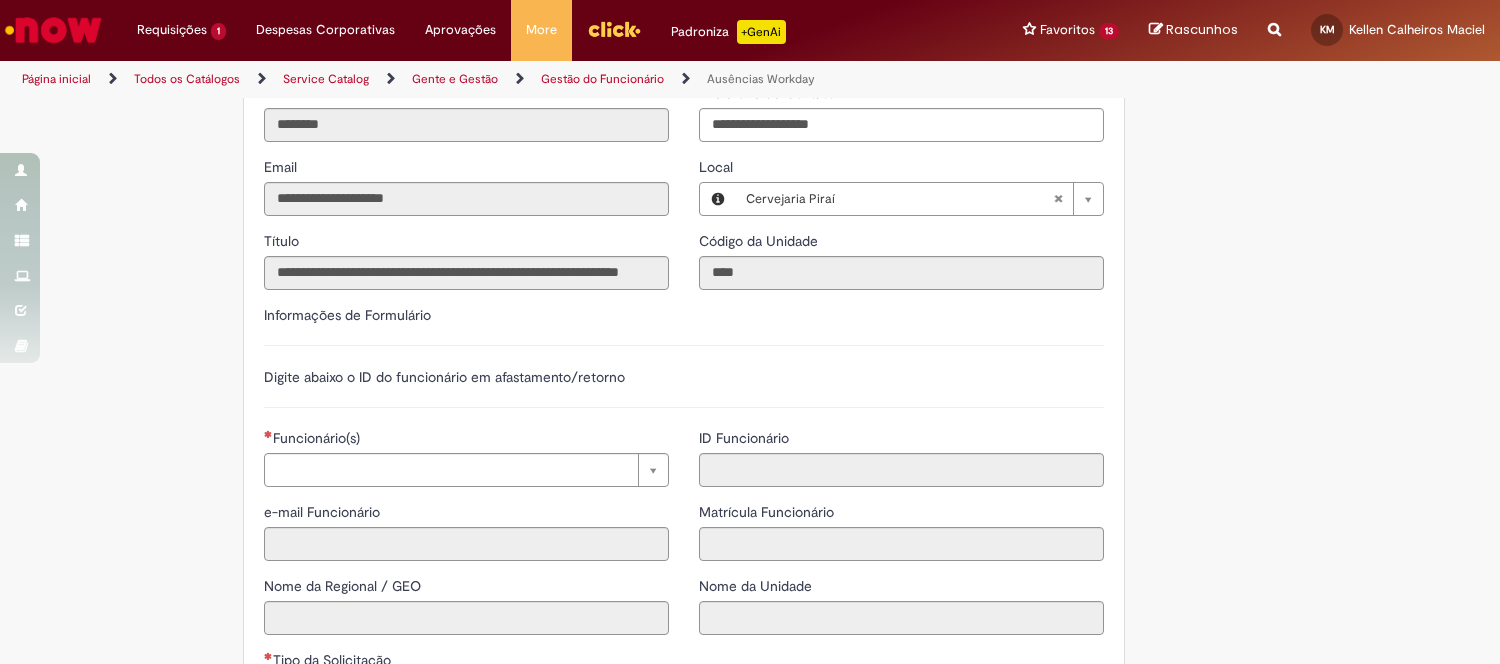 type on "**********" 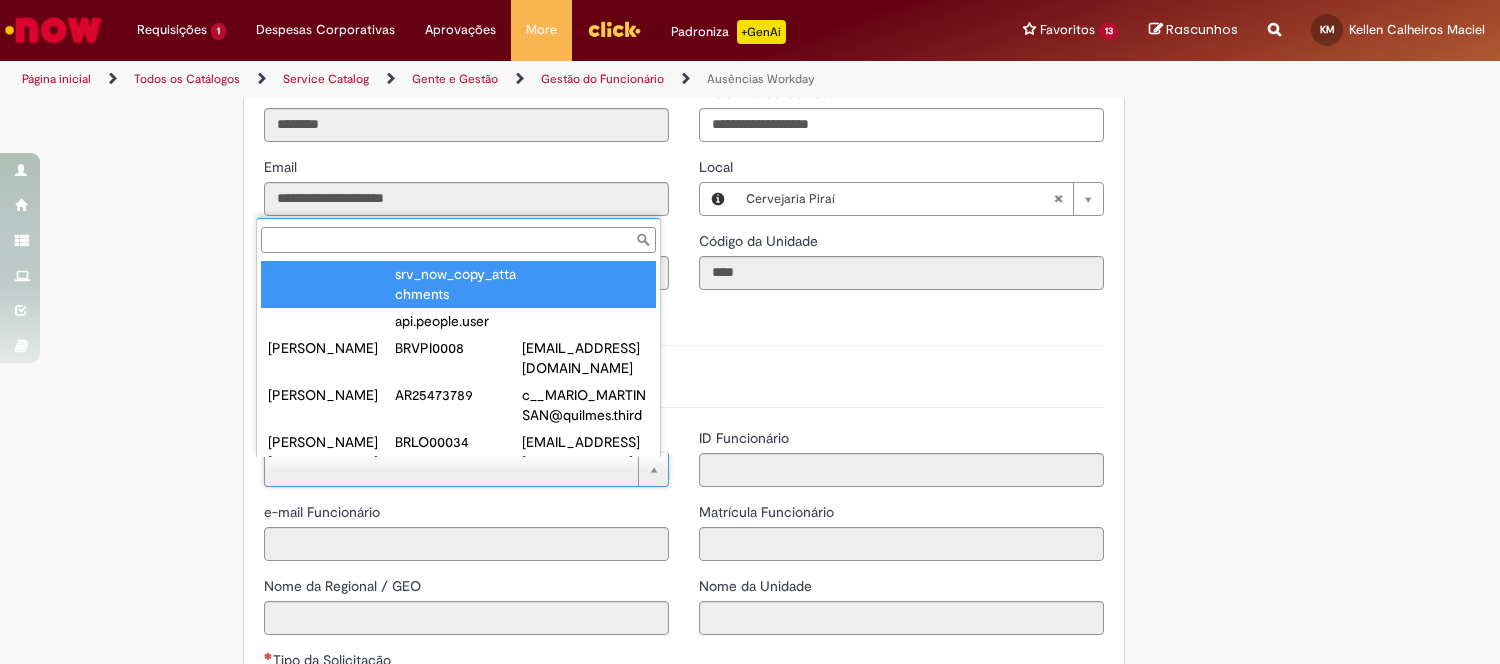 paste on "**********" 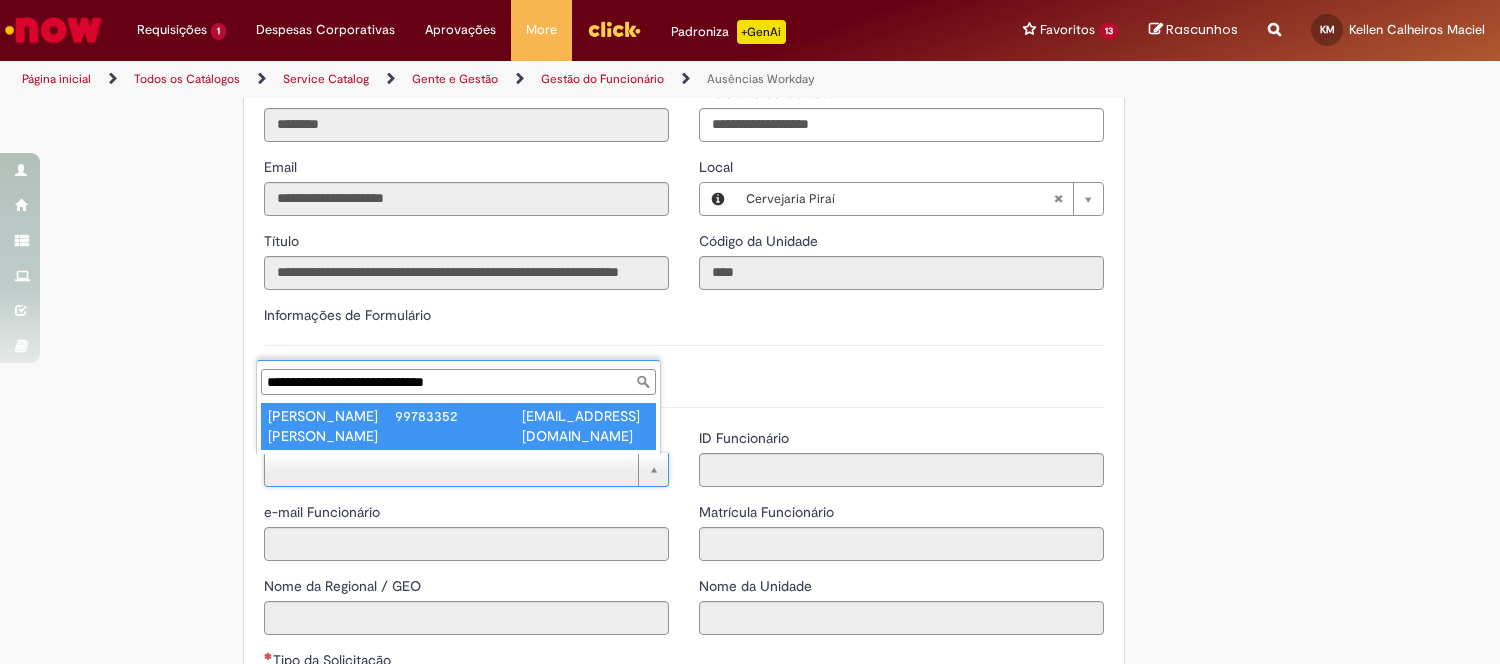 type on "**********" 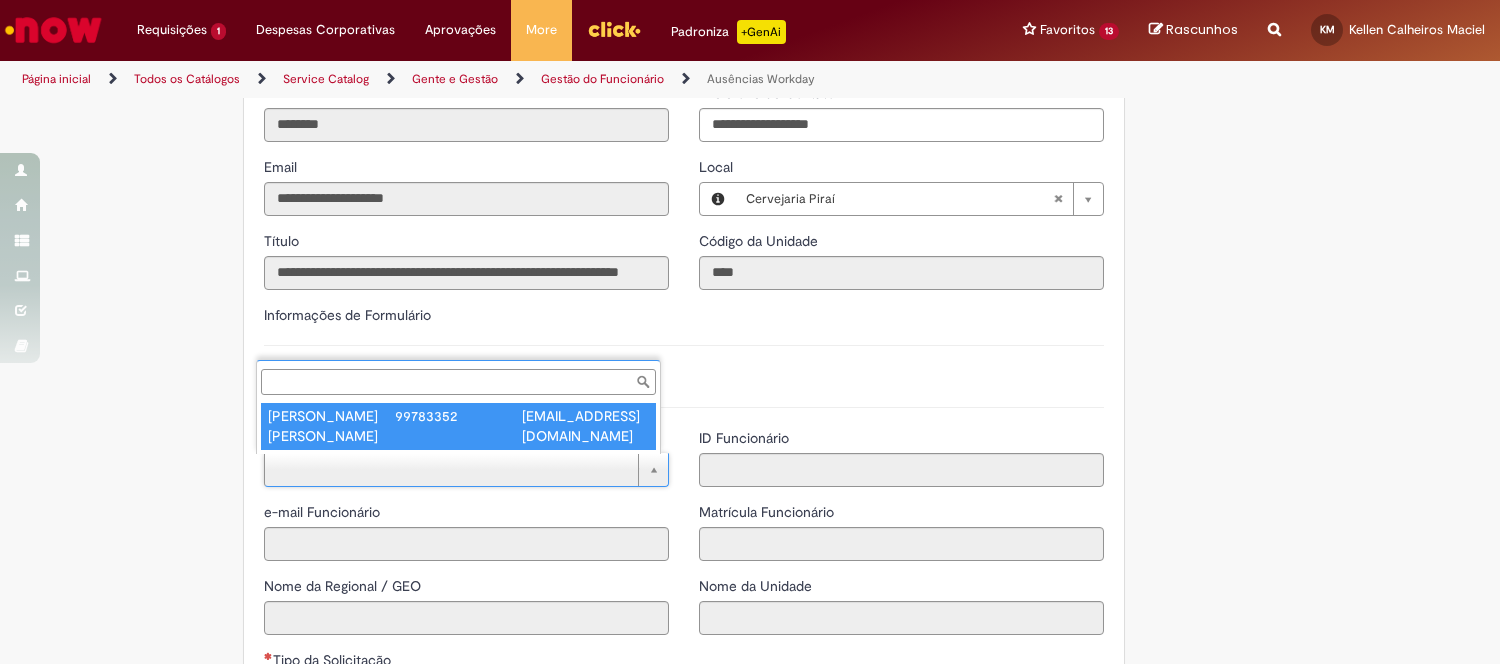 type on "**********" 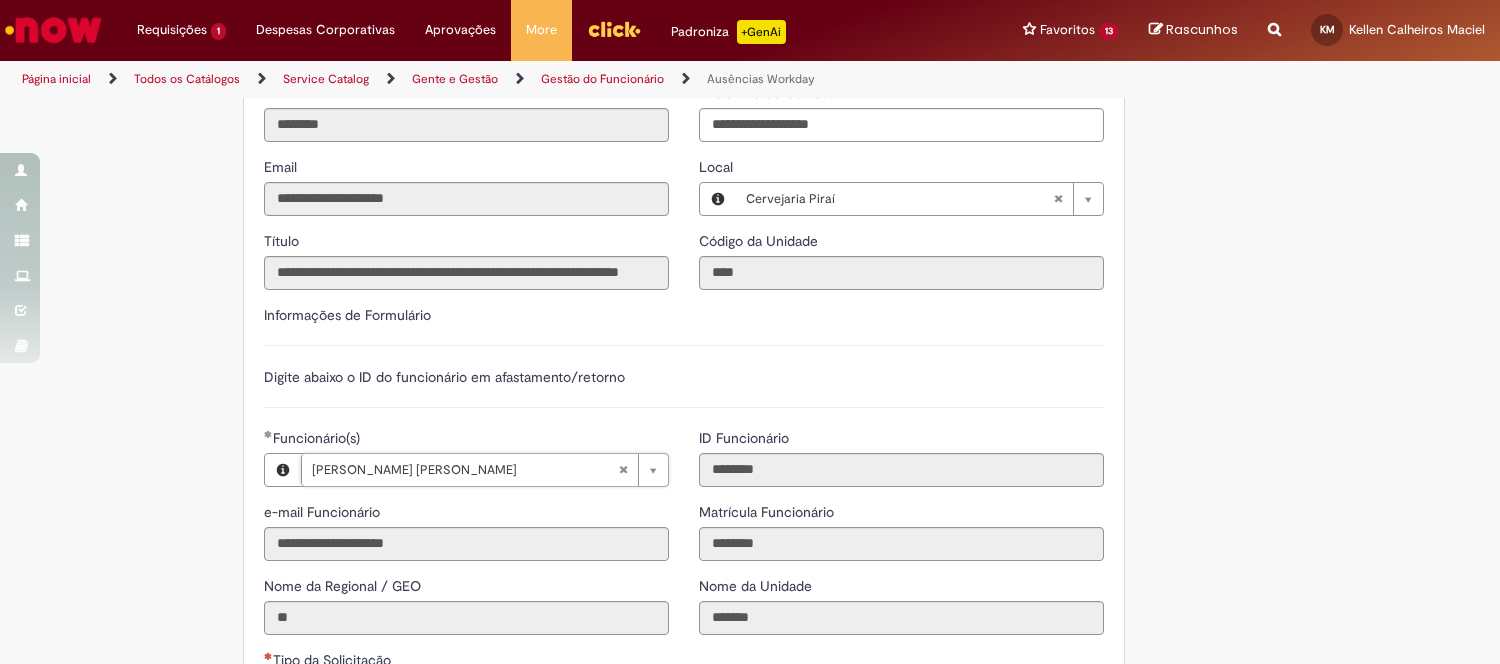 scroll, scrollTop: 495, scrollLeft: 0, axis: vertical 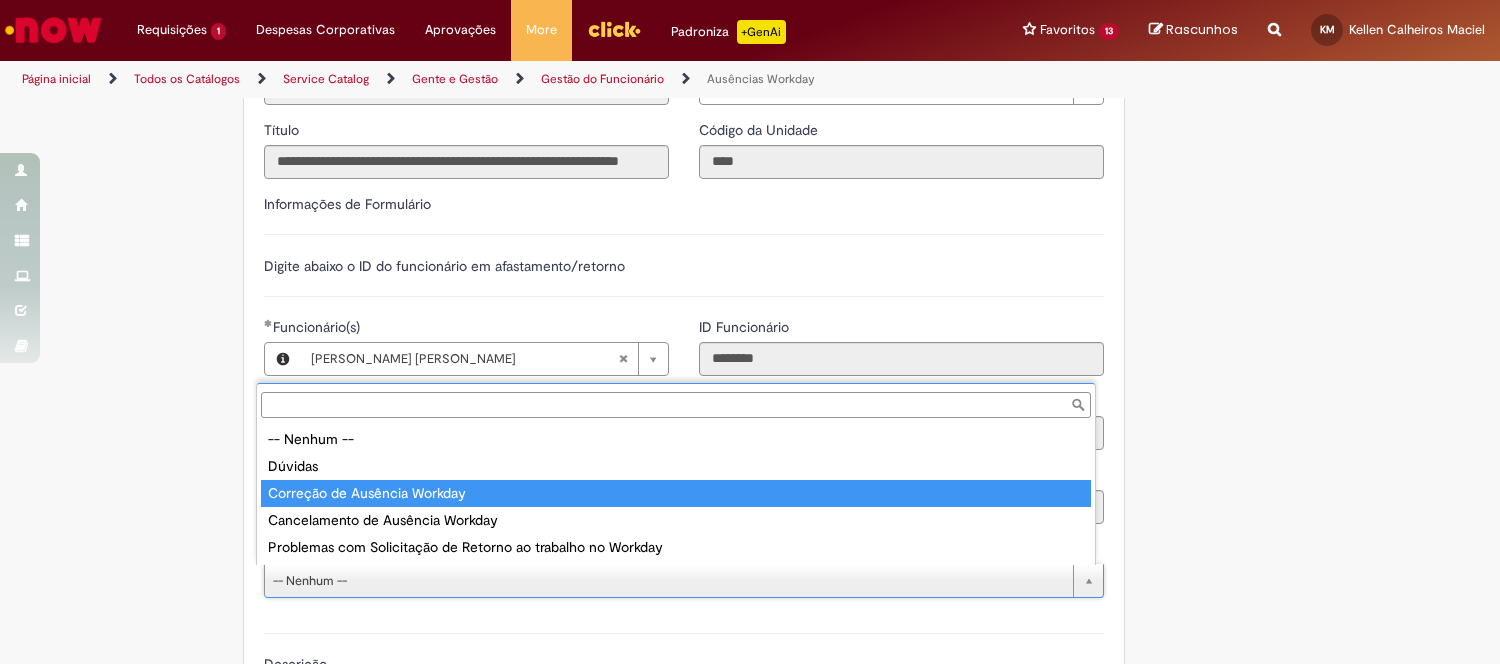 type on "**********" 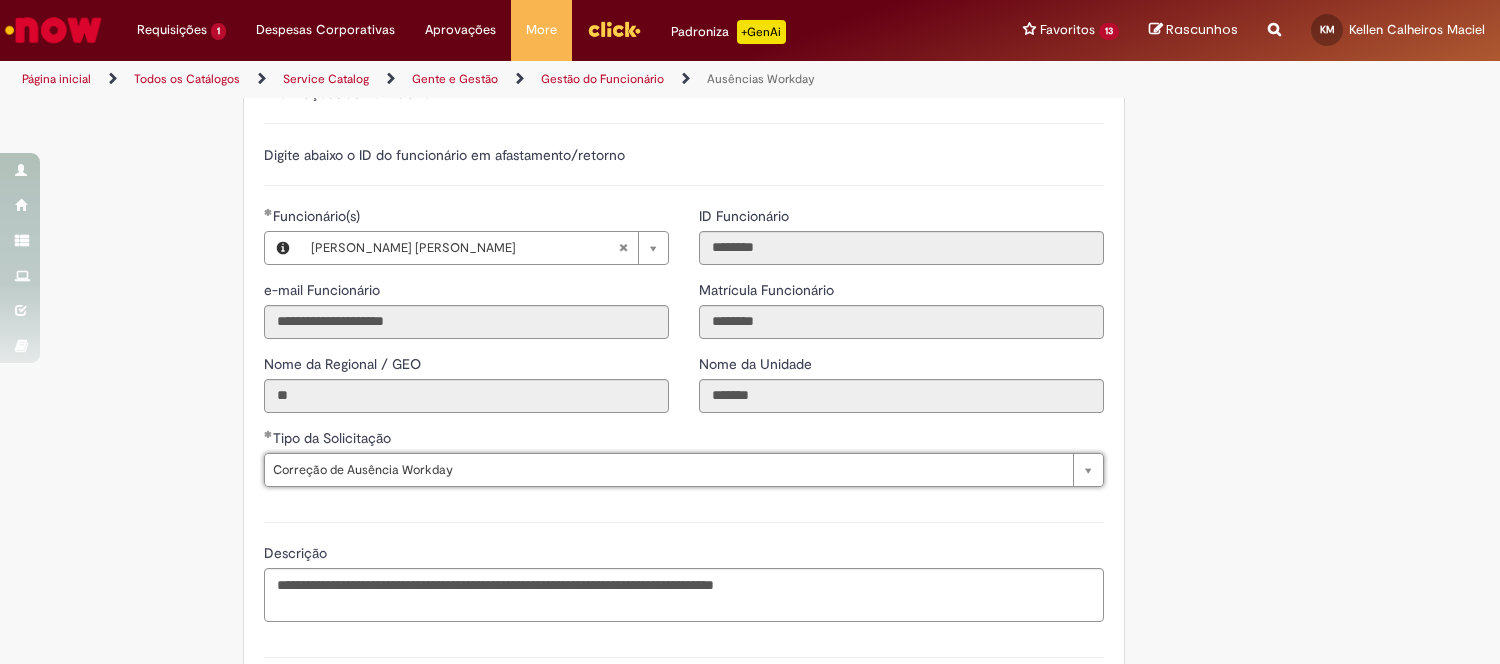 click on "Tire dúvidas com LupiAssist    +GenAI
Oi! Eu sou LupiAssist, uma Inteligência Artificial Generativa em constante aprendizado   Meu conteúdo é monitorado para trazer uma melhor experiência
Dúvidas comuns:
Só mais um instante, estou consultando nossas bases de conhecimento  e escrevendo a melhor resposta pra você!
Title
Lorem ipsum dolor sit amet    Fazer uma nova pergunta
Gerei esta resposta utilizando IA Generativa em conjunto com os nossos padrões. Em caso de divergência, os documentos oficiais prevalecerão.
Saiba mais em:
Ou ligue para:
E aí, te ajudei?
Sim, obrigado!" at bounding box center [750, 189] 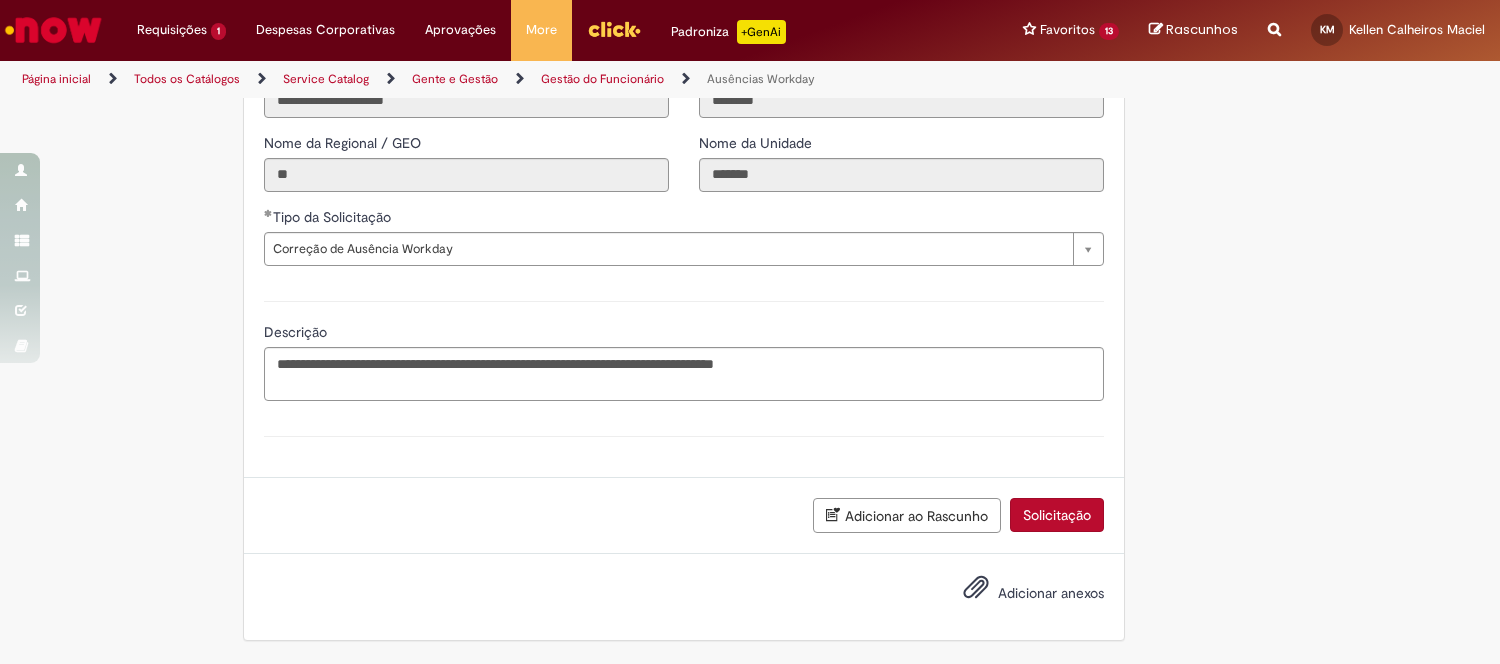 click on "Solicitação" at bounding box center (1057, 515) 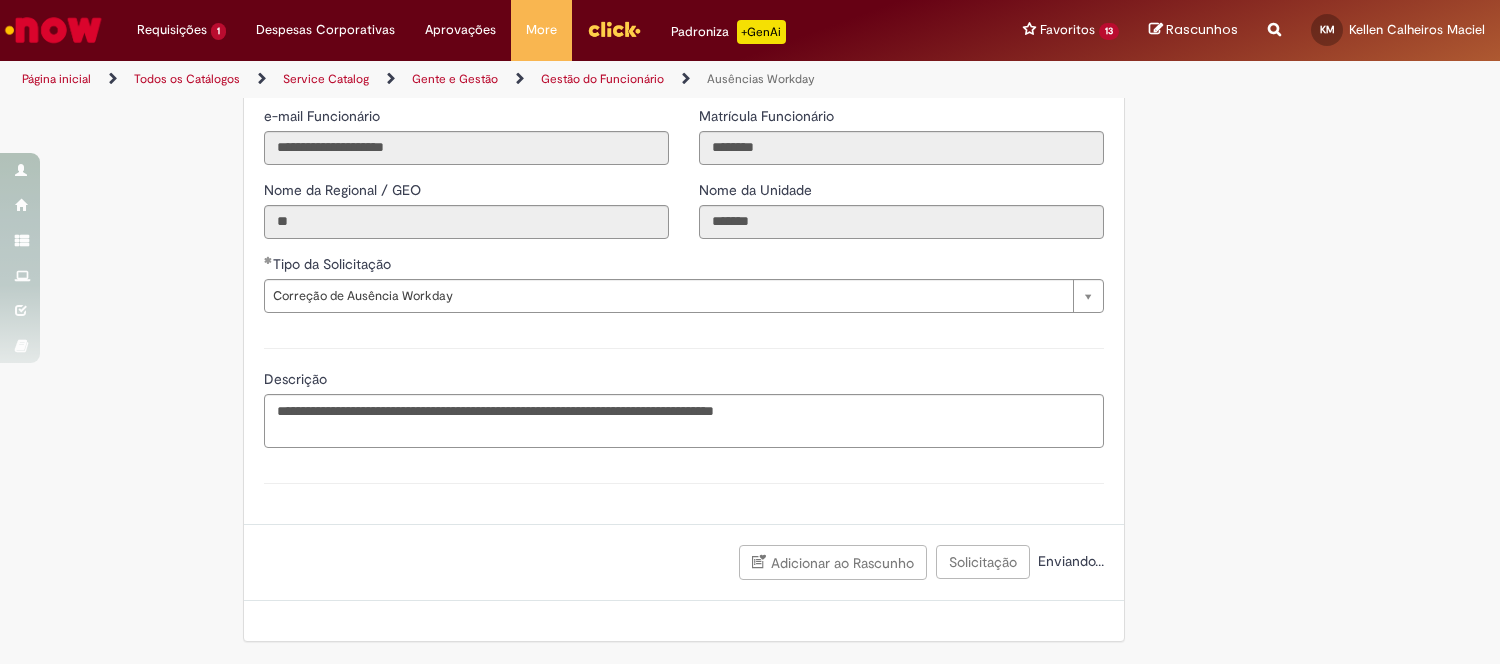scroll, scrollTop: 782, scrollLeft: 0, axis: vertical 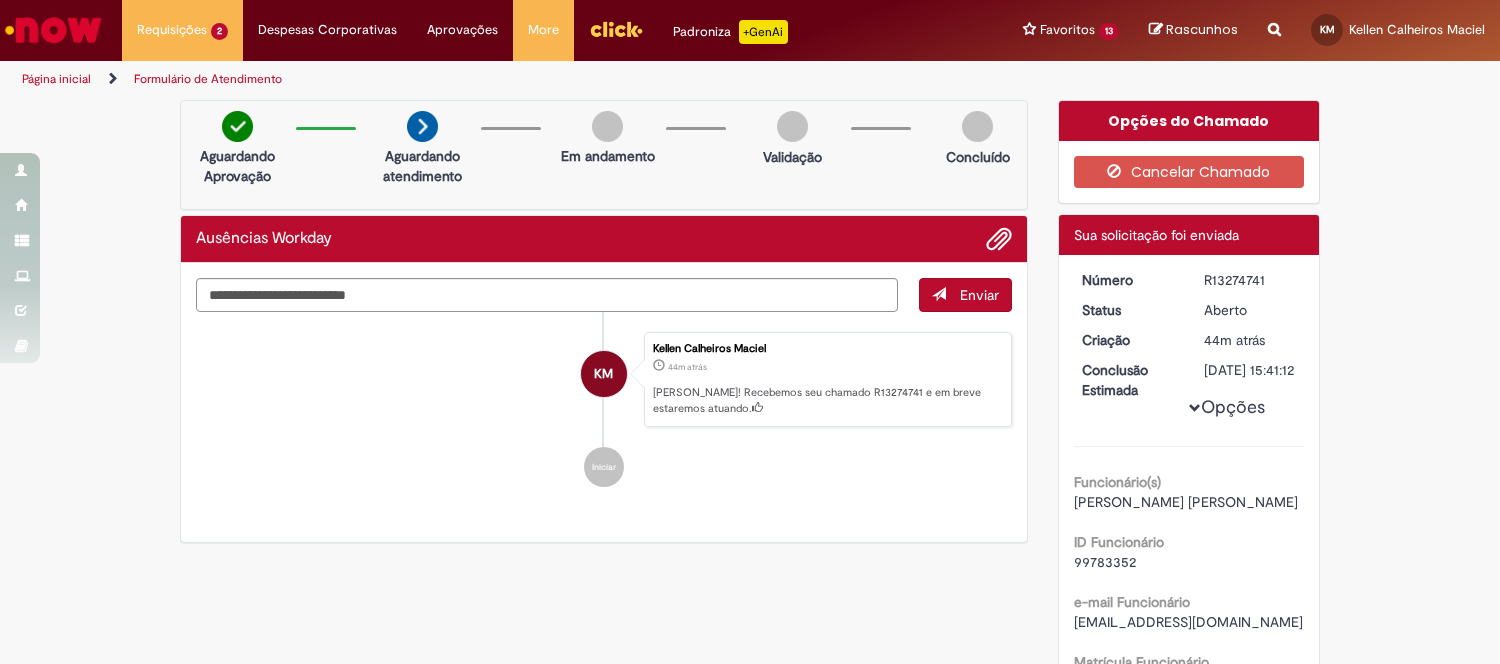 click at bounding box center (53, 30) 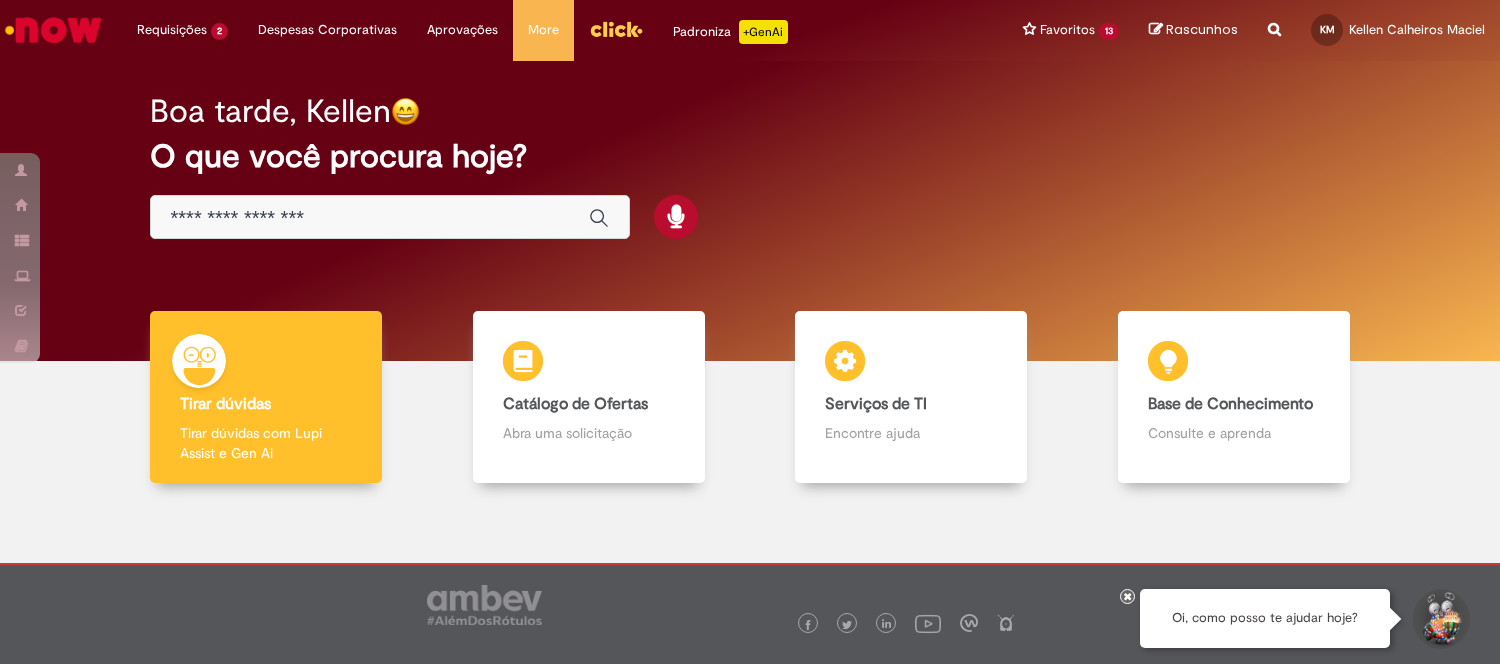 click at bounding box center [390, 217] 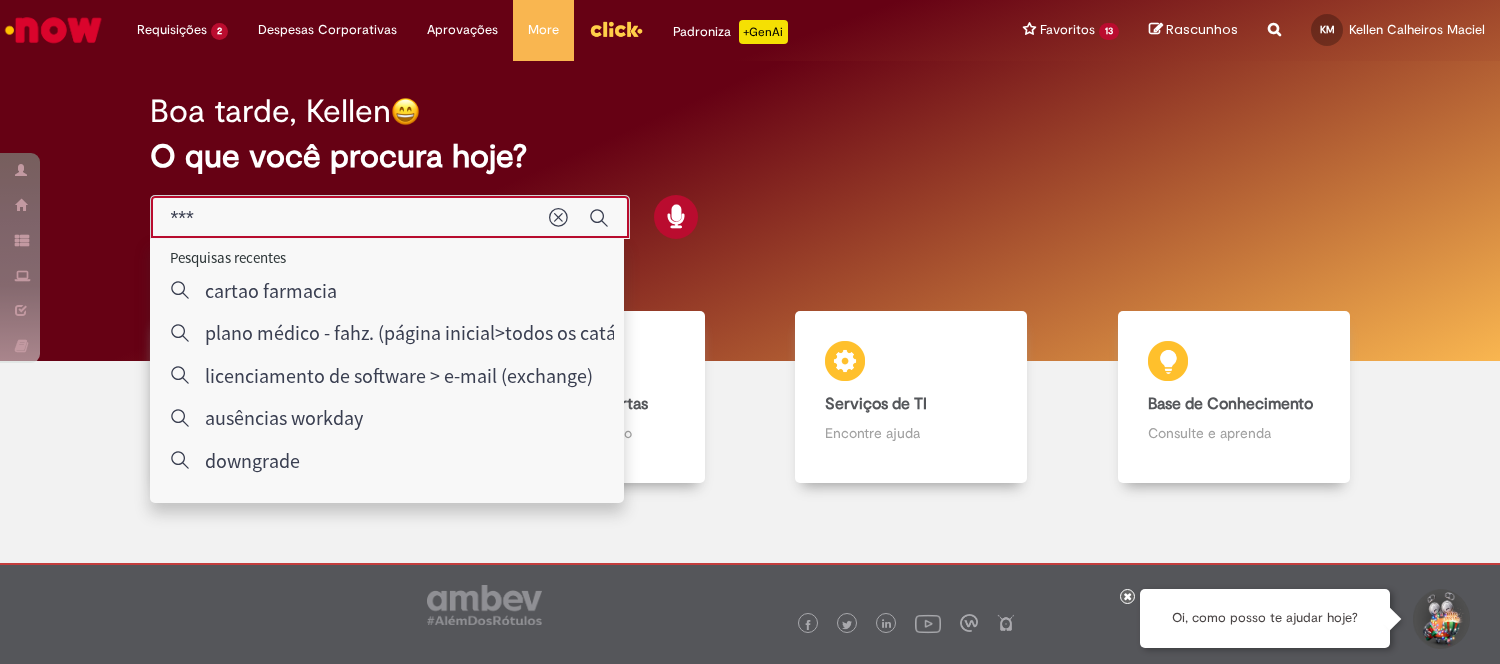 type on "****" 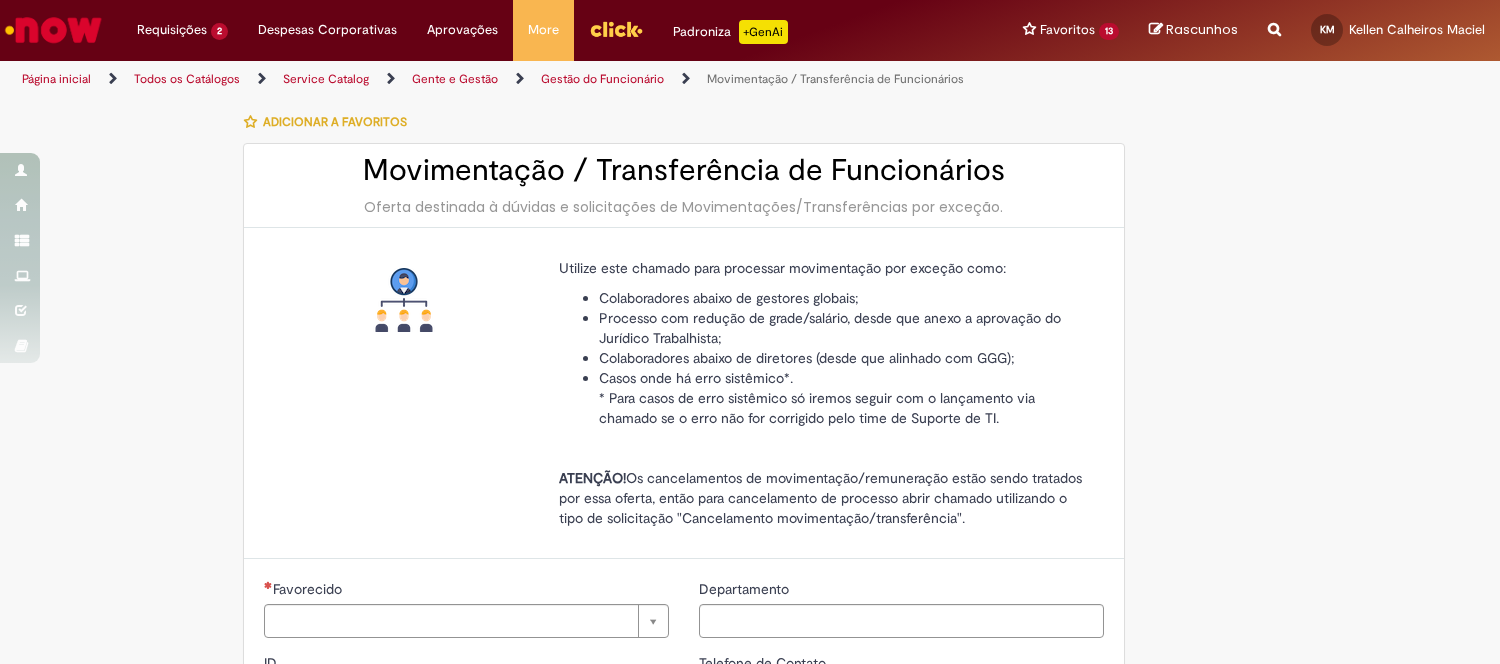 type on "********" 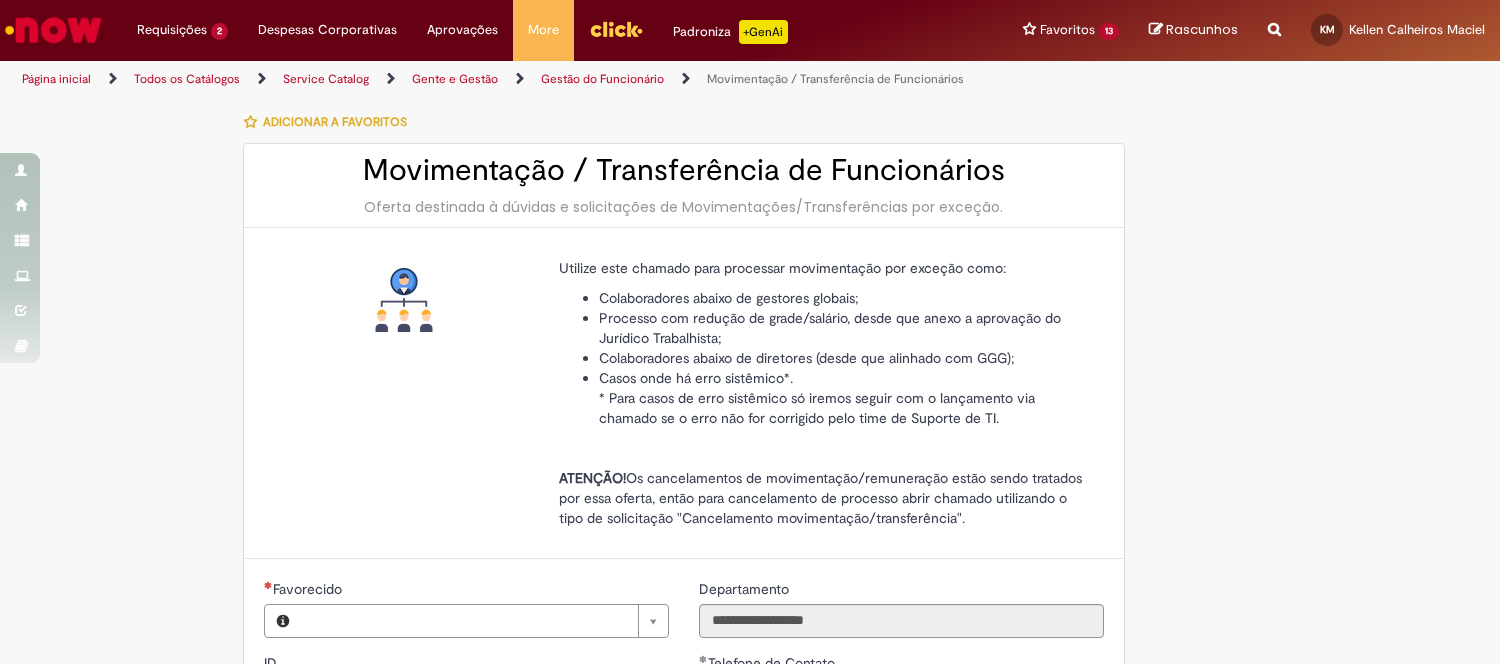 type on "**********" 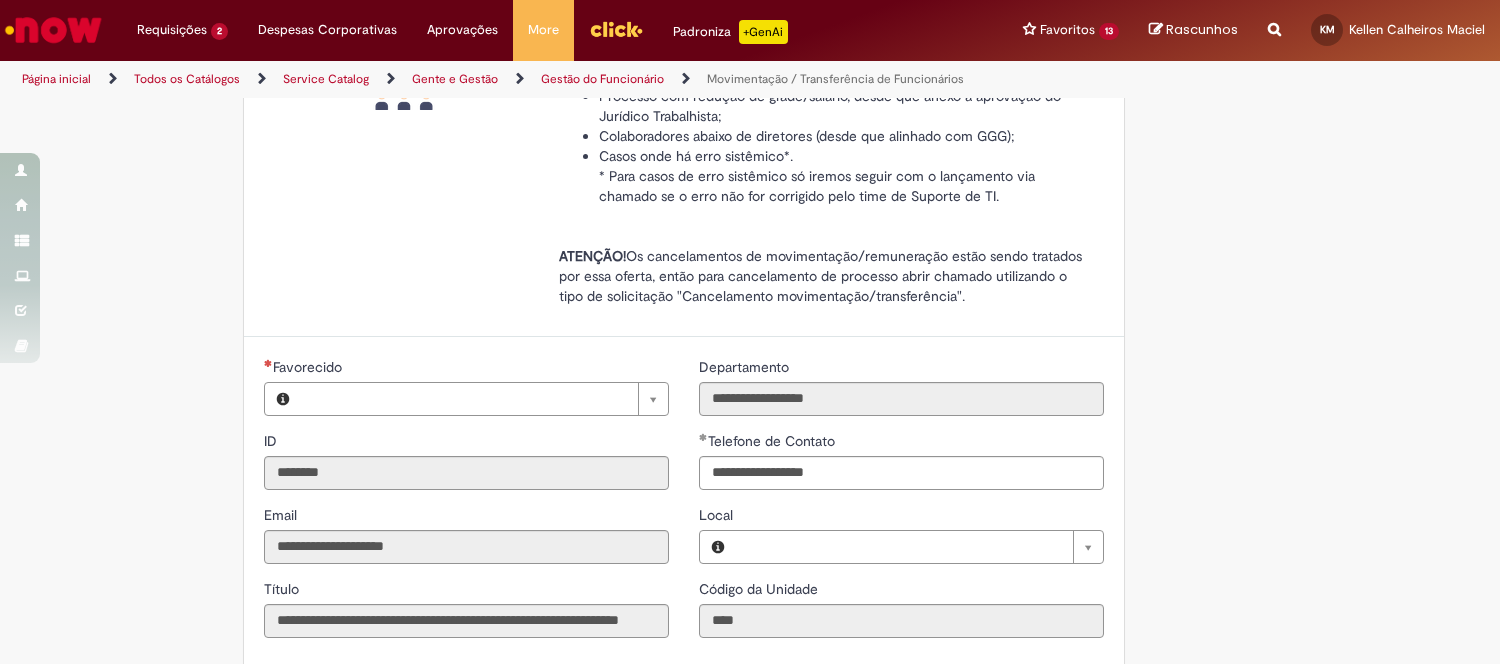 type on "**********" 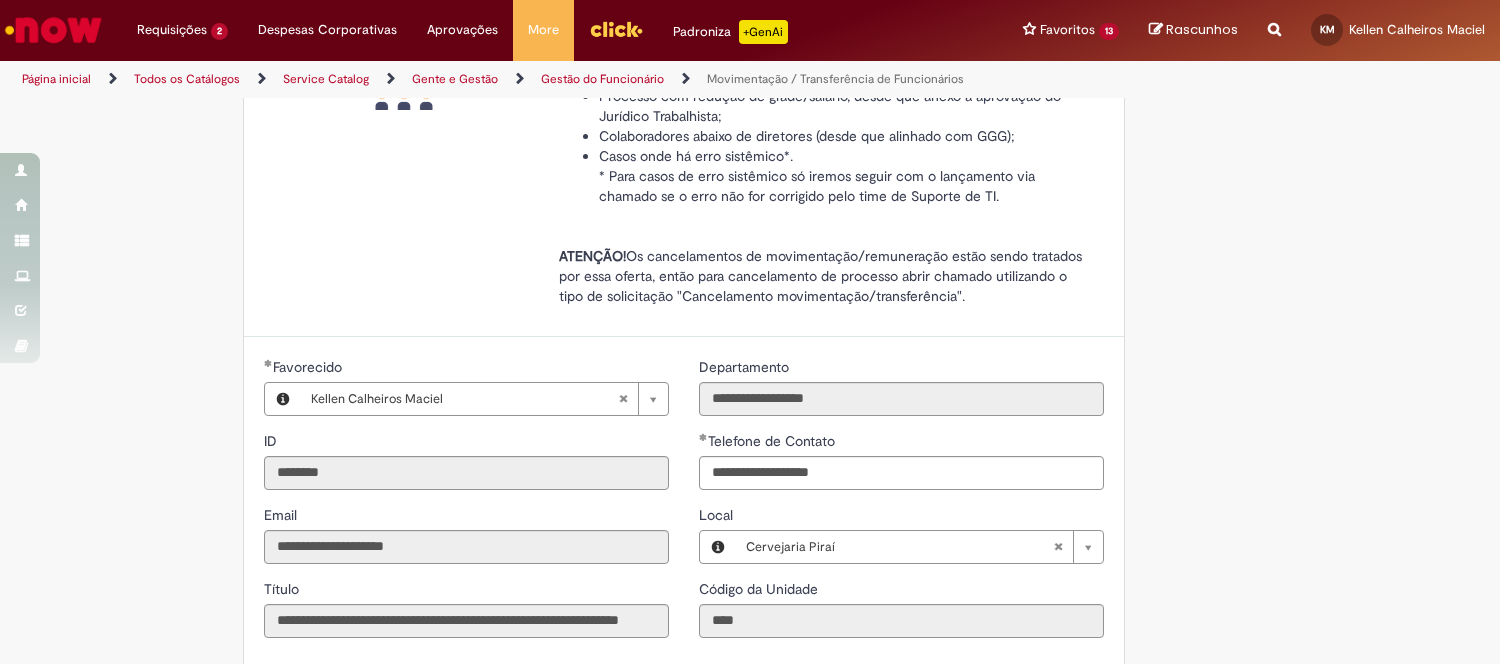 scroll, scrollTop: 555, scrollLeft: 0, axis: vertical 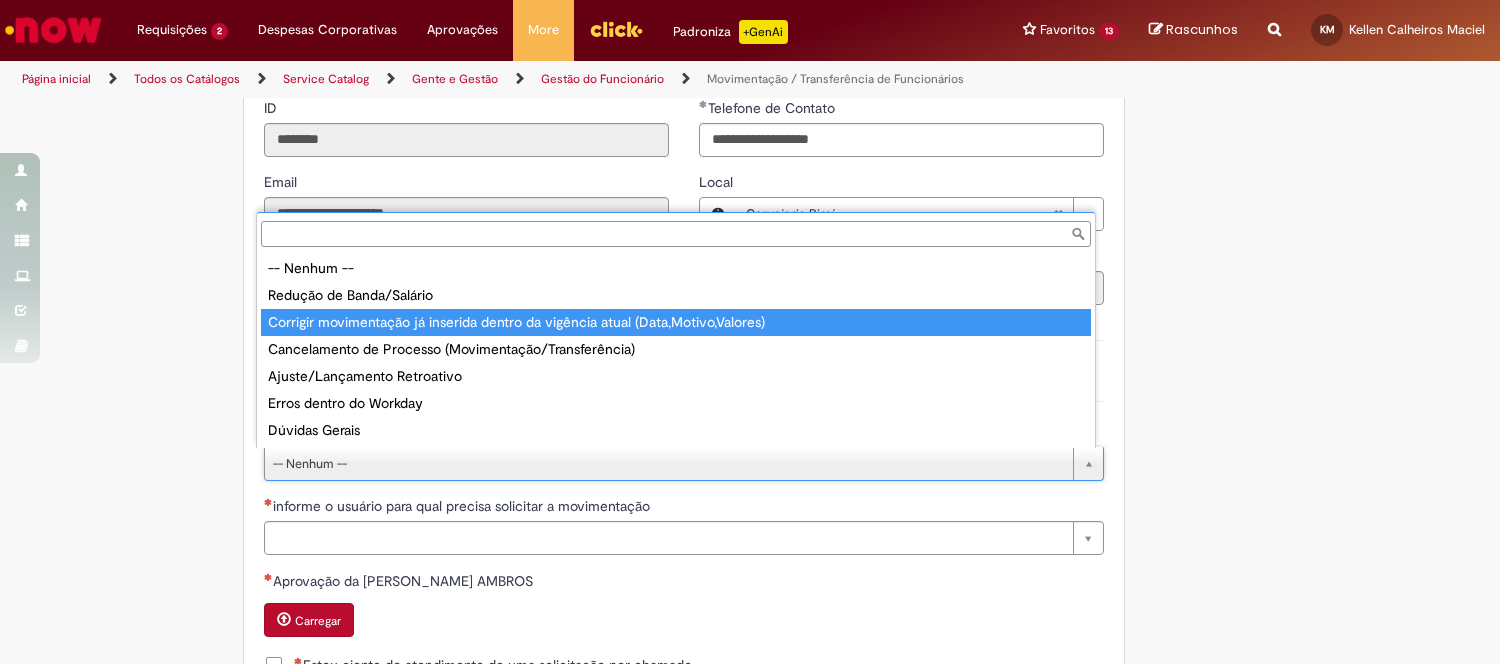 type on "**********" 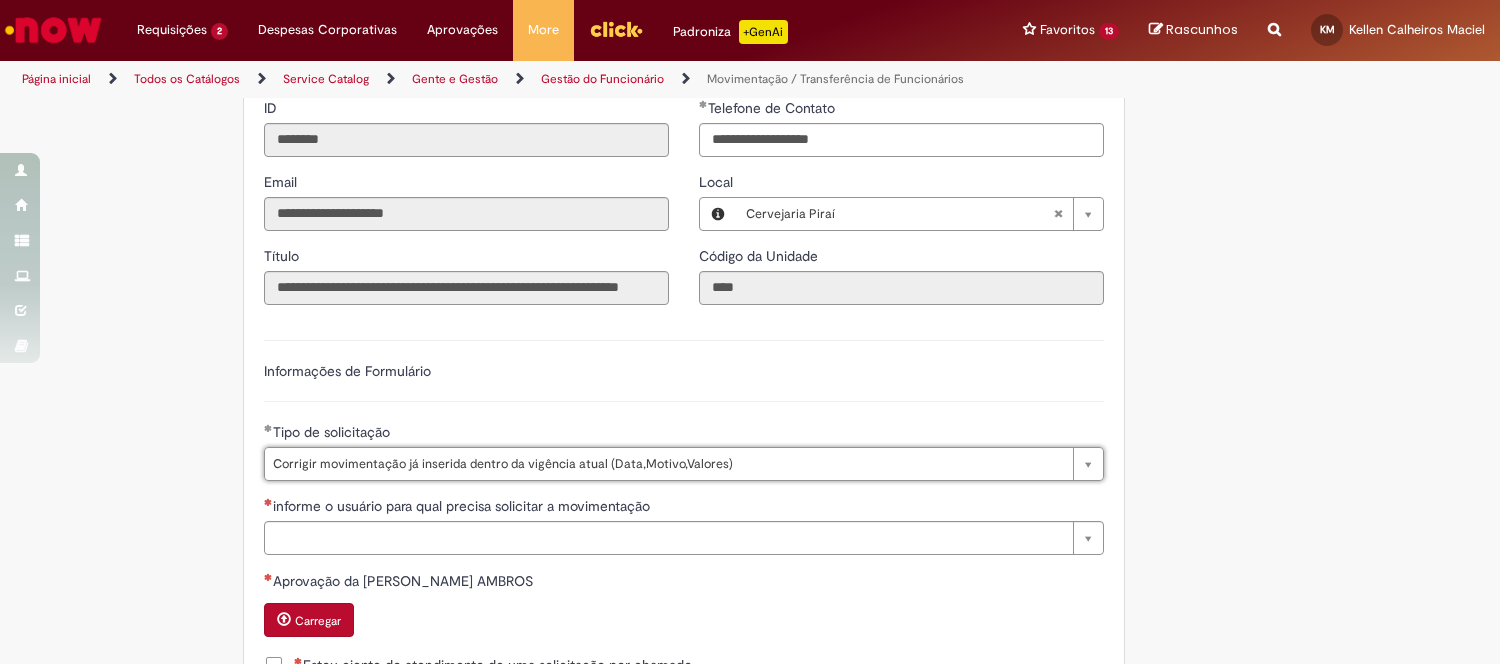 scroll, scrollTop: 777, scrollLeft: 0, axis: vertical 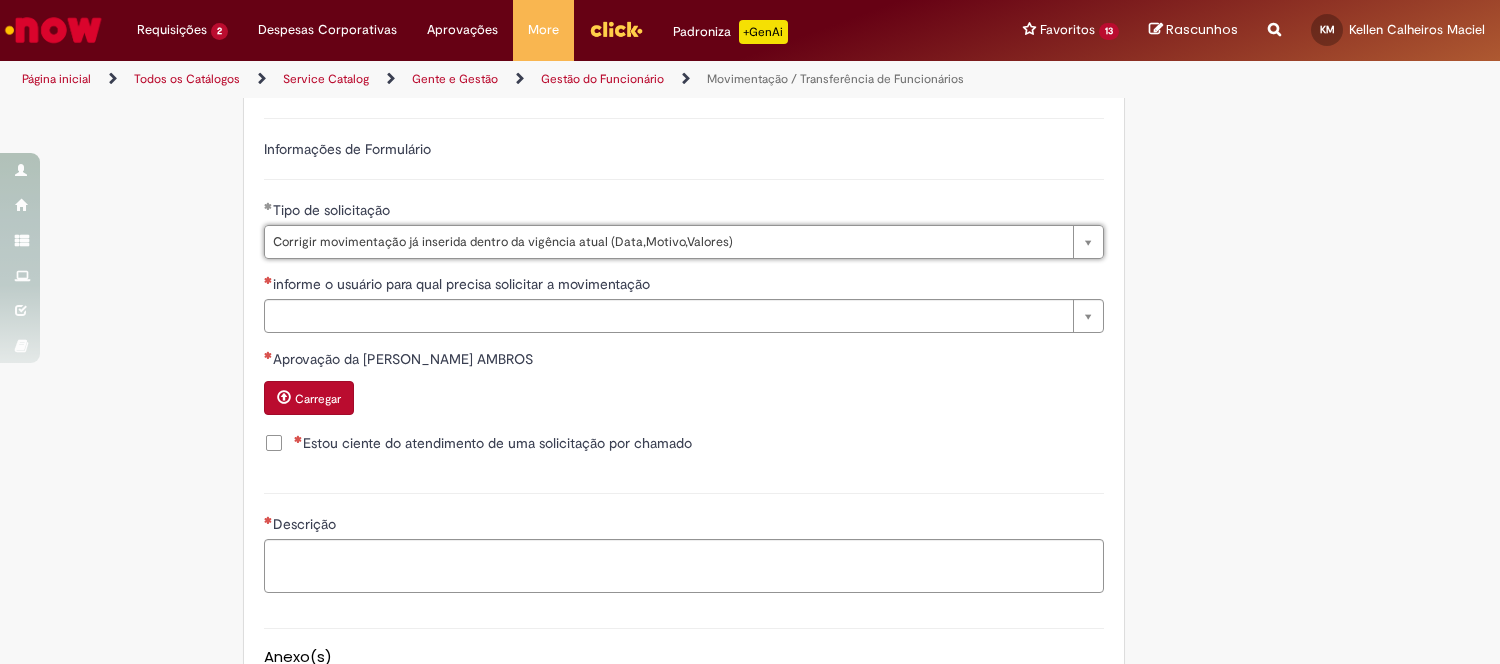 click on "Adicionar a Favoritos
Movimentação / Transferência de Funcionários
Oferta destinada à dúvidas e solicitações de Movimentações/Transferências por exceção.
Utilize este chamado para processar movimentação por exceção como:
Colaboradores abaixo de gestores globais;
Processo com redução de grade/salário, desde que anexo a aprovação do Jurídico Trabalhista;
Colaboradores abaixo de diretores (desde que alinhado com GGG);
Casos onde há erro sistêmico*.   * Para casos de erro sistêmico só iremos seguir com o lançamento via chamado se o erro não for corrigido pelo time de Suporte de TI.
ATENÇÃO!  Os cancelamentos de movimentação/remuneração estão sendo tratados por essa oferta, então para cancelamento de processo abrir chamado utilizando o tipo de solicitação "Cancelamento movimentação/transferência"." at bounding box center [750, 125] 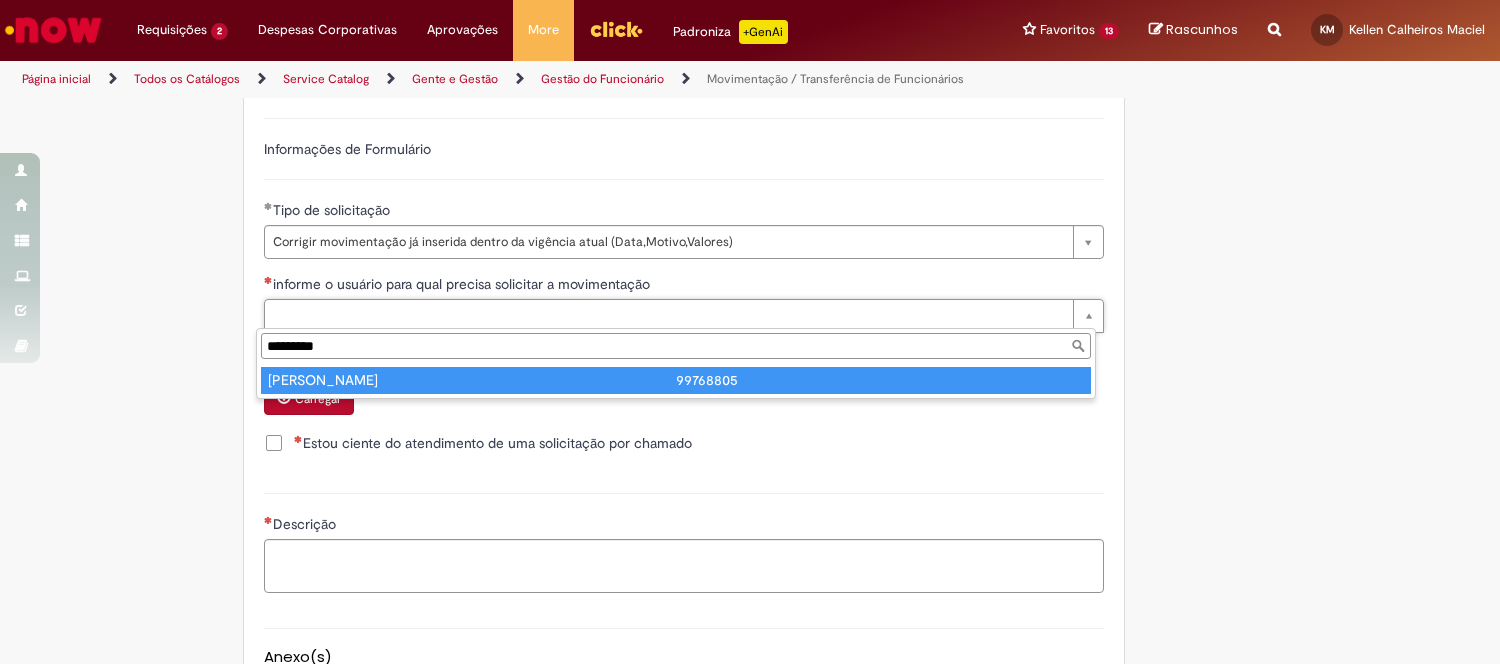 type on "*********" 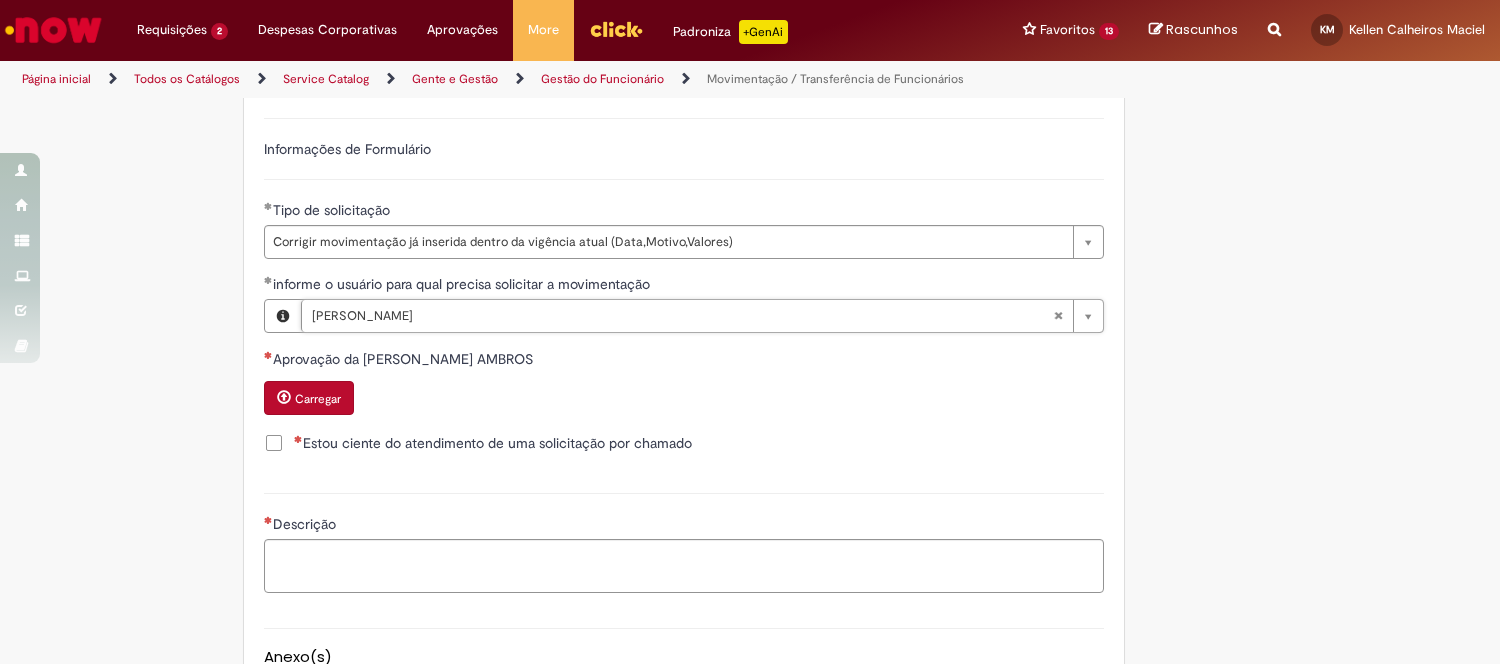 click on "Carregar" at bounding box center [318, 399] 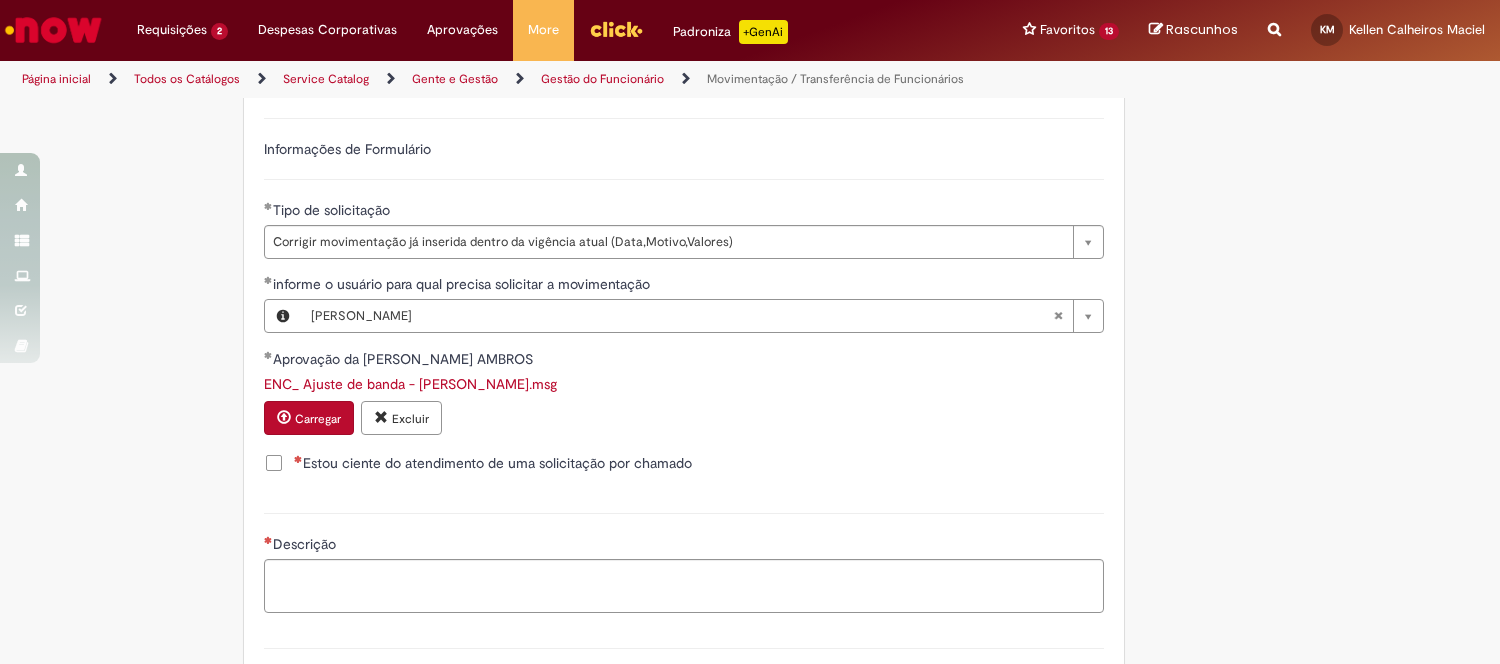 click on "Estou ciente do atendimento de uma solicitação por chamado" at bounding box center [493, 463] 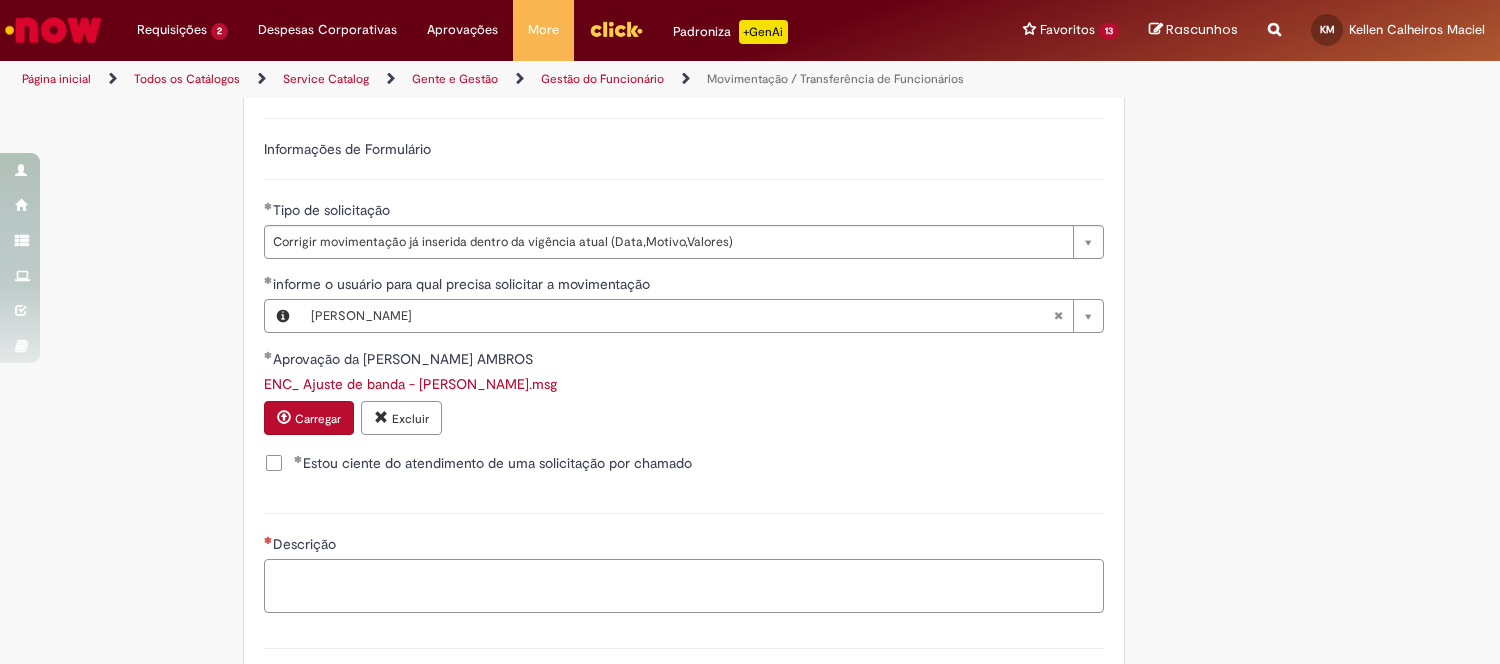 click on "Descrição" at bounding box center (684, 586) 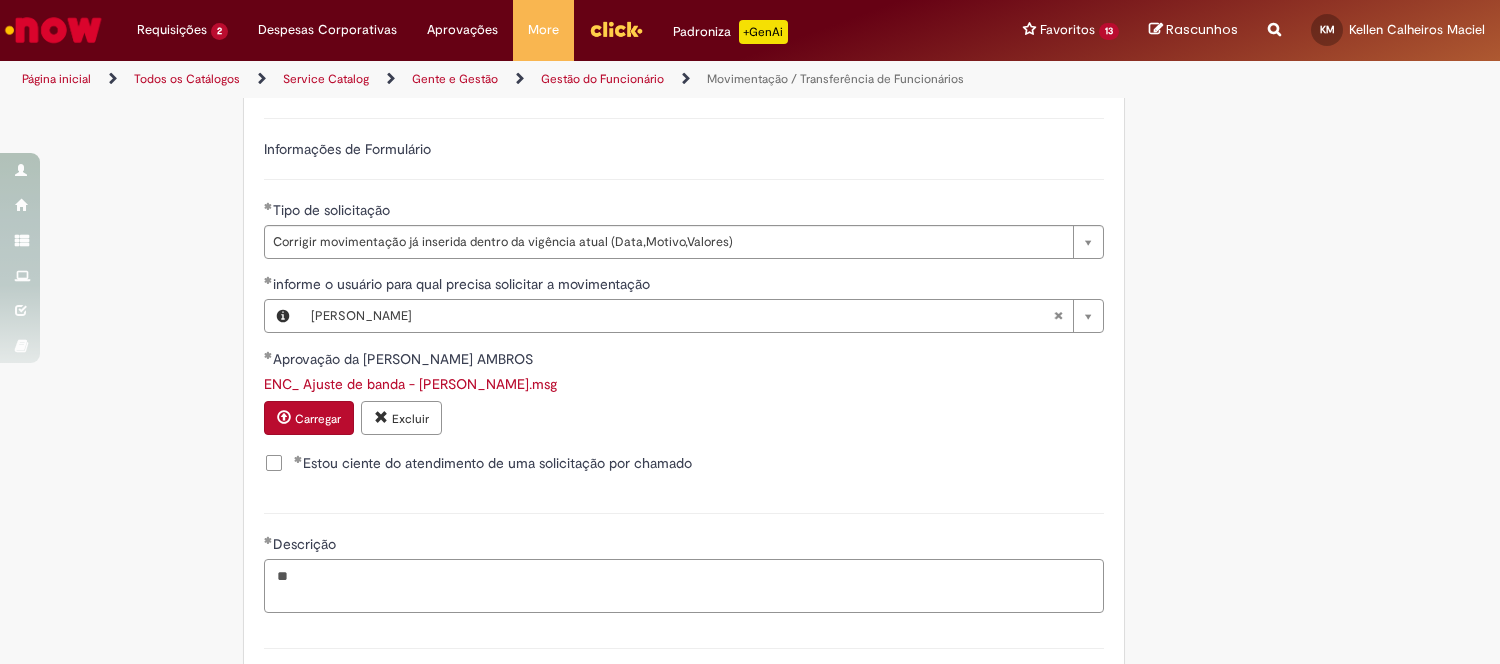 type on "*" 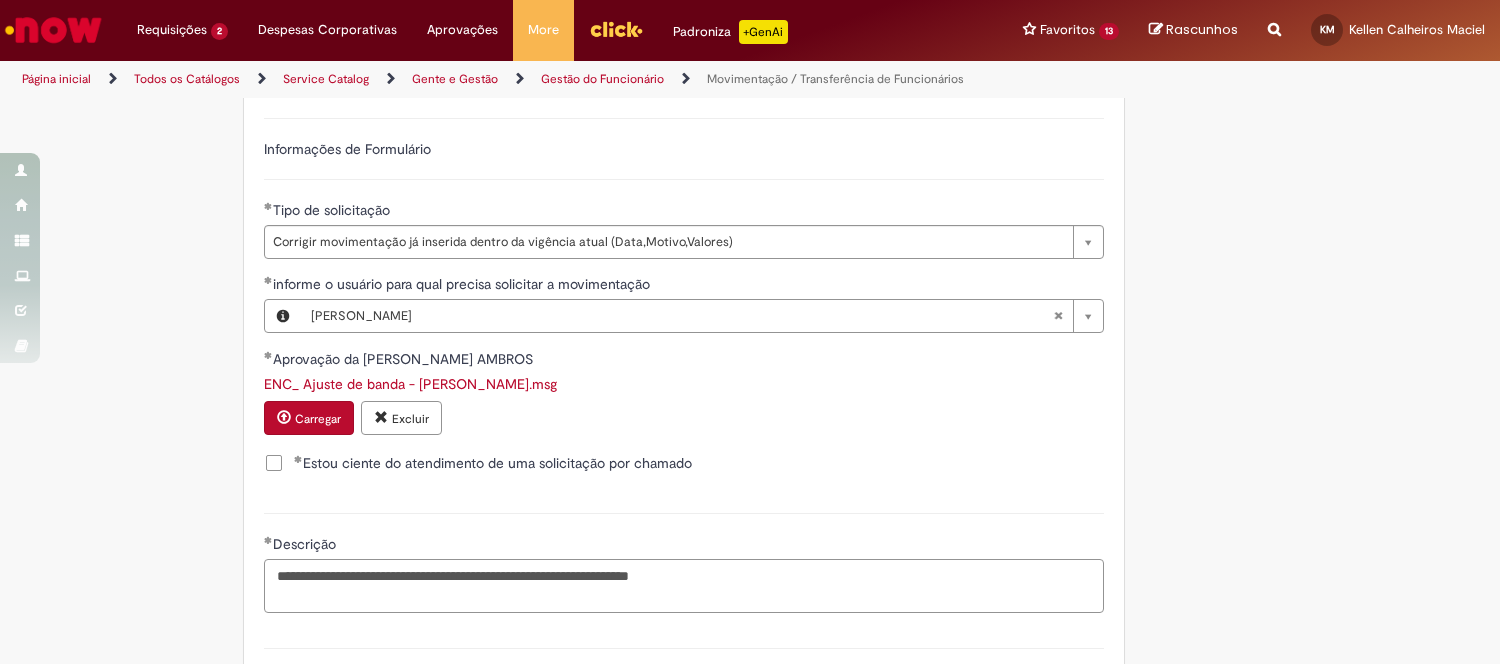 click on "**********" at bounding box center [684, 586] 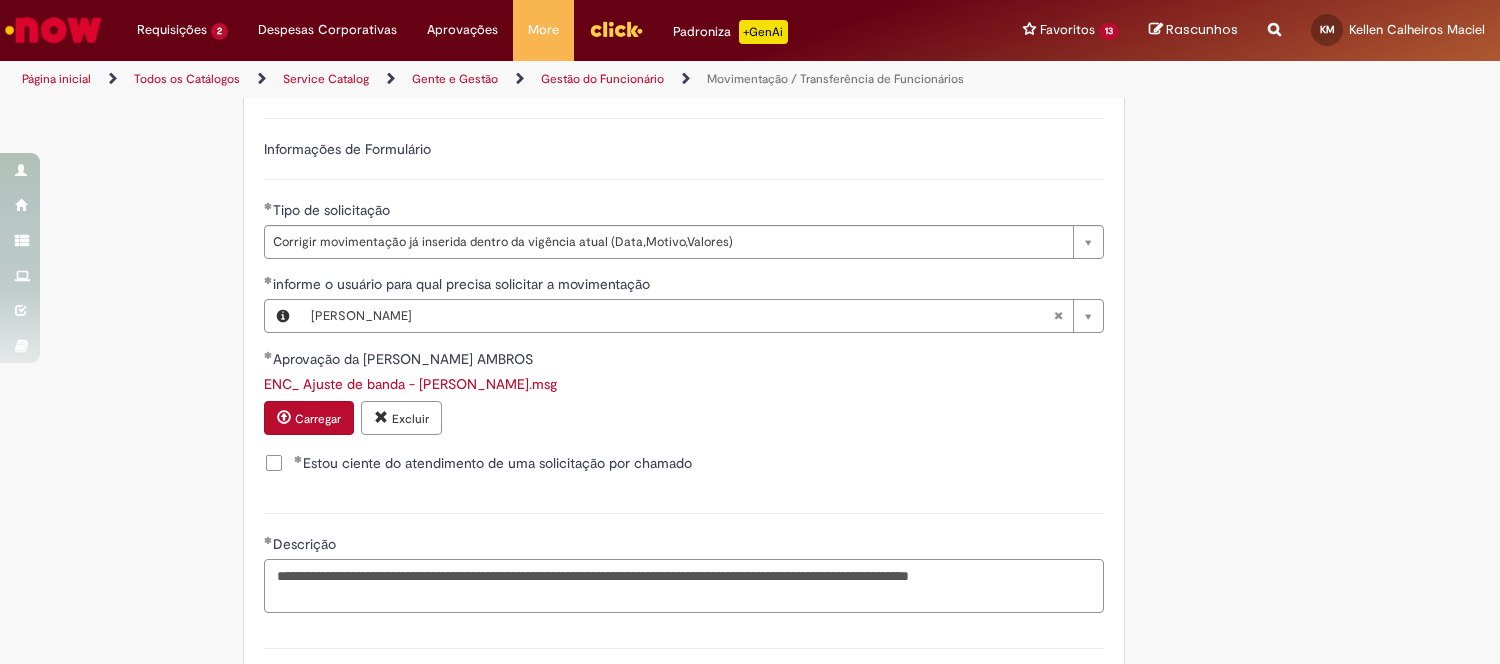 type on "**********" 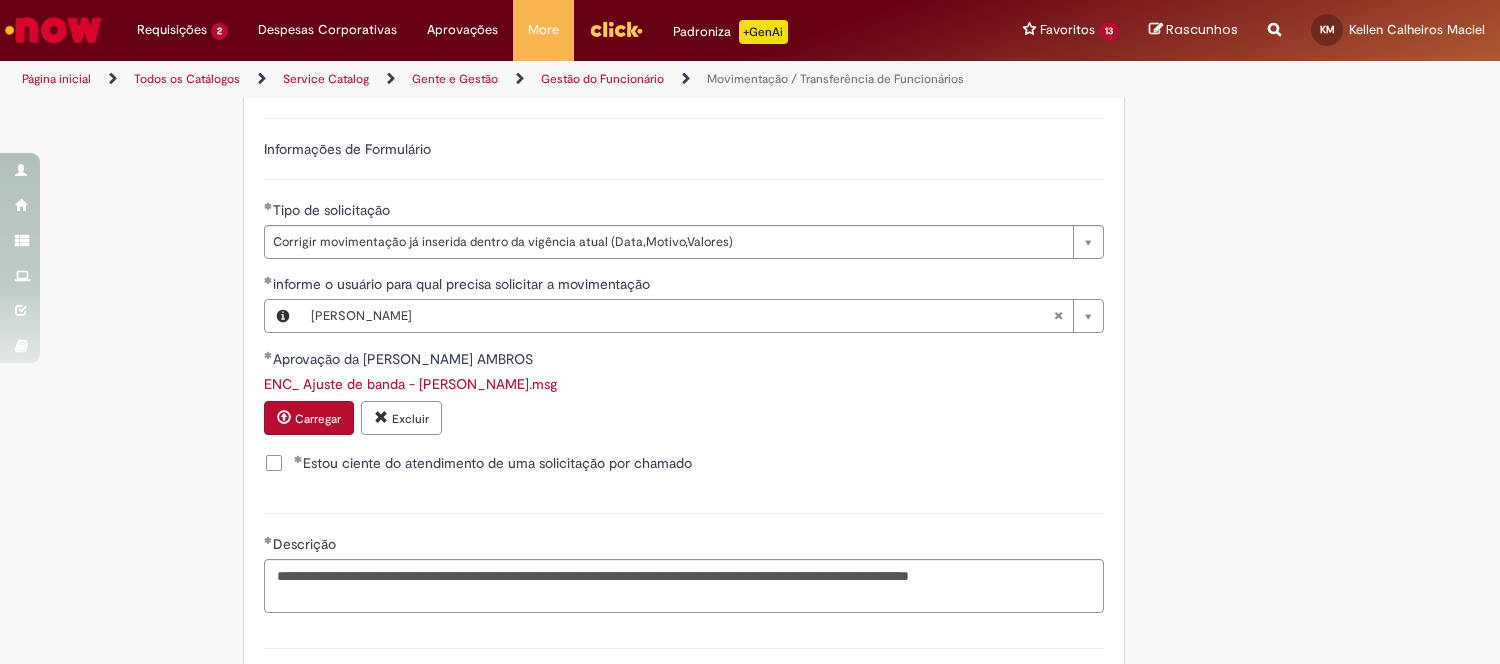 click on "Tire dúvidas com LupiAssist    +GenAI
Oi! Eu sou LupiAssist, uma Inteligência Artificial Generativa em constante aprendizado   Meu conteúdo é monitorado para trazer uma melhor experiência
Dúvidas comuns:
Só mais um instante, estou consultando nossas bases de conhecimento  e escrevendo a melhor resposta pra você!
Title
Lorem ipsum dolor sit amet    Fazer uma nova pergunta
Gerei esta resposta utilizando IA Generativa em conjunto com os nossos padrões. Em caso de divergência, os documentos oficiais prevalecerão.
Saiba mais em:
Ou ligue para:
E aí, te ajudei?
Sim, obrigado!" at bounding box center [750, 135] 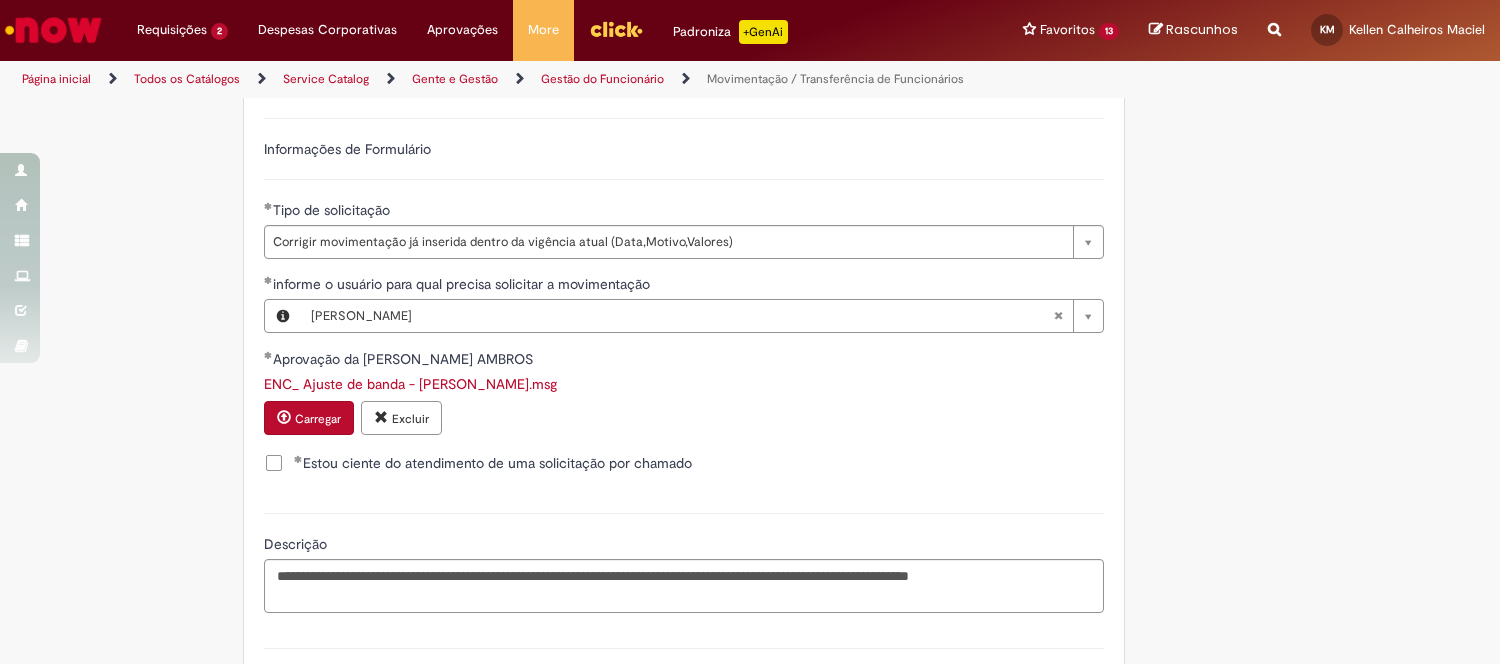 scroll, scrollTop: 1063, scrollLeft: 0, axis: vertical 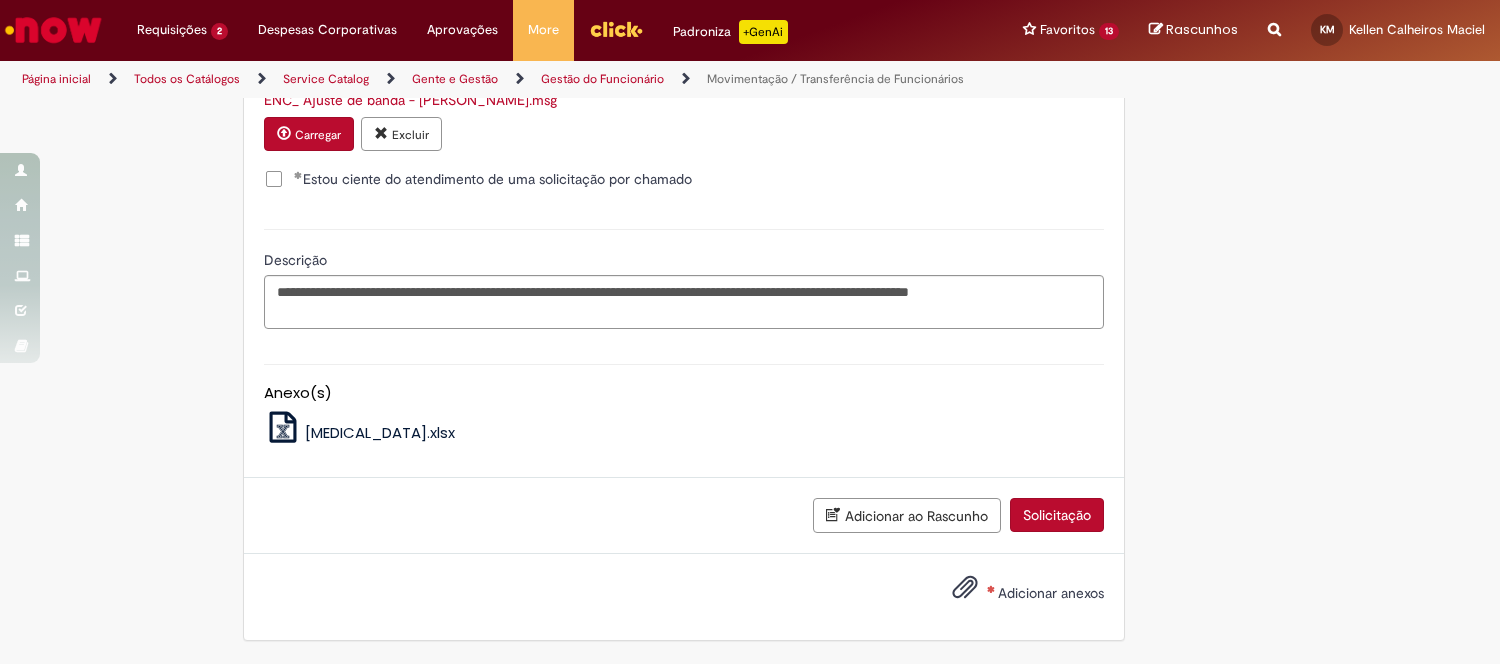 click on "Solicitação" at bounding box center (1057, 515) 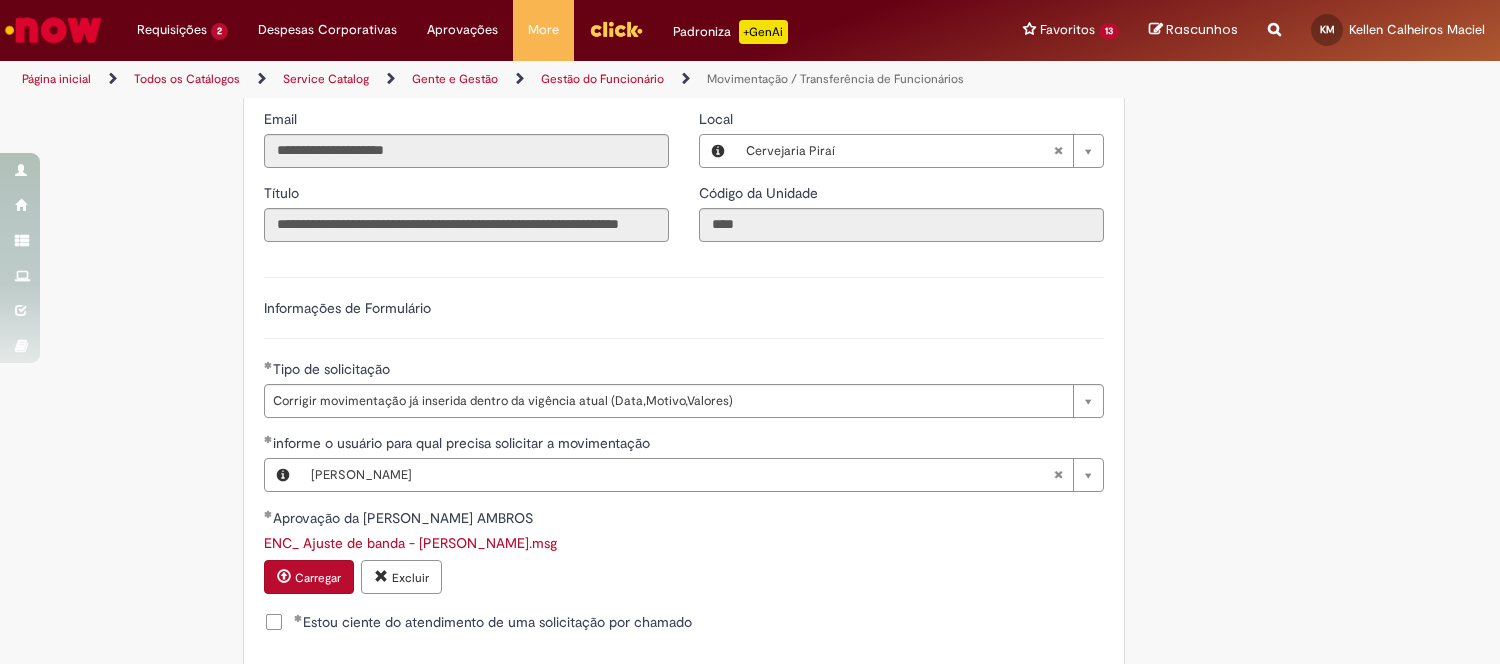 scroll, scrollTop: 1063, scrollLeft: 0, axis: vertical 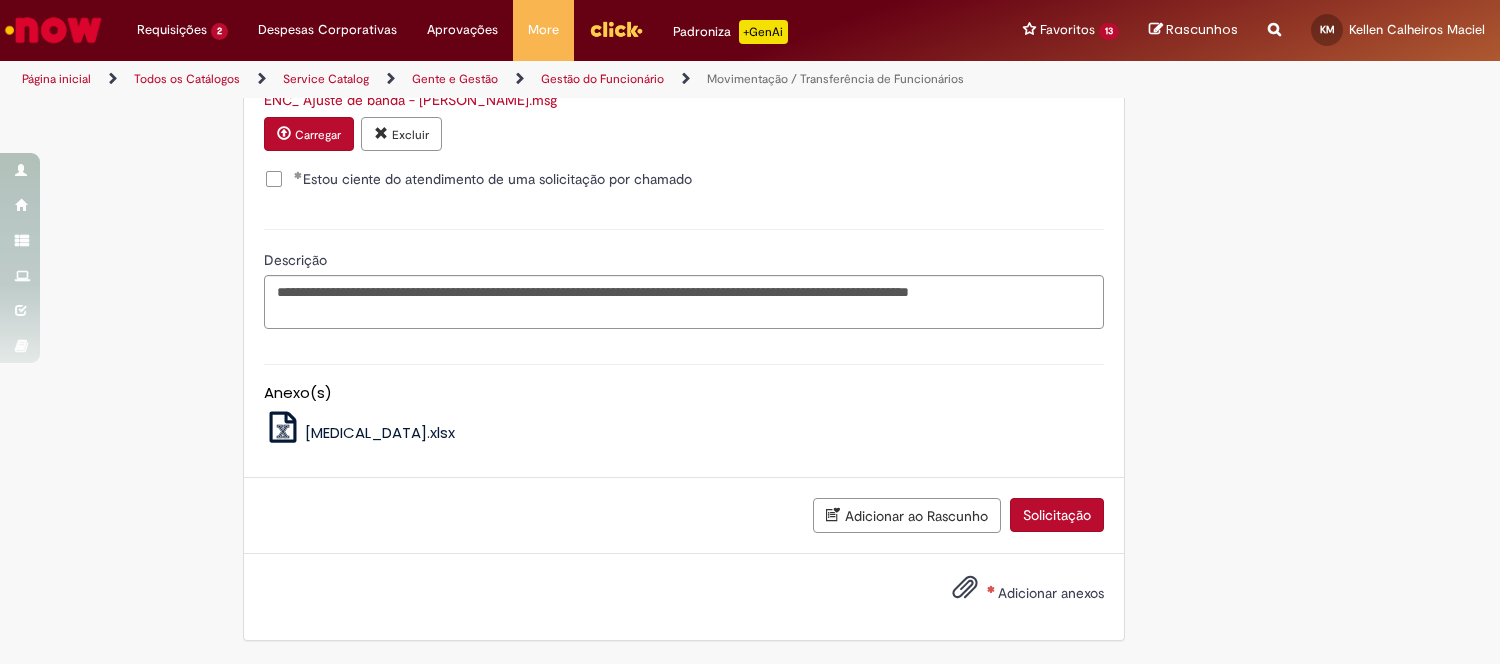 click on "[MEDICAL_DATA].xlsx" at bounding box center [380, 432] 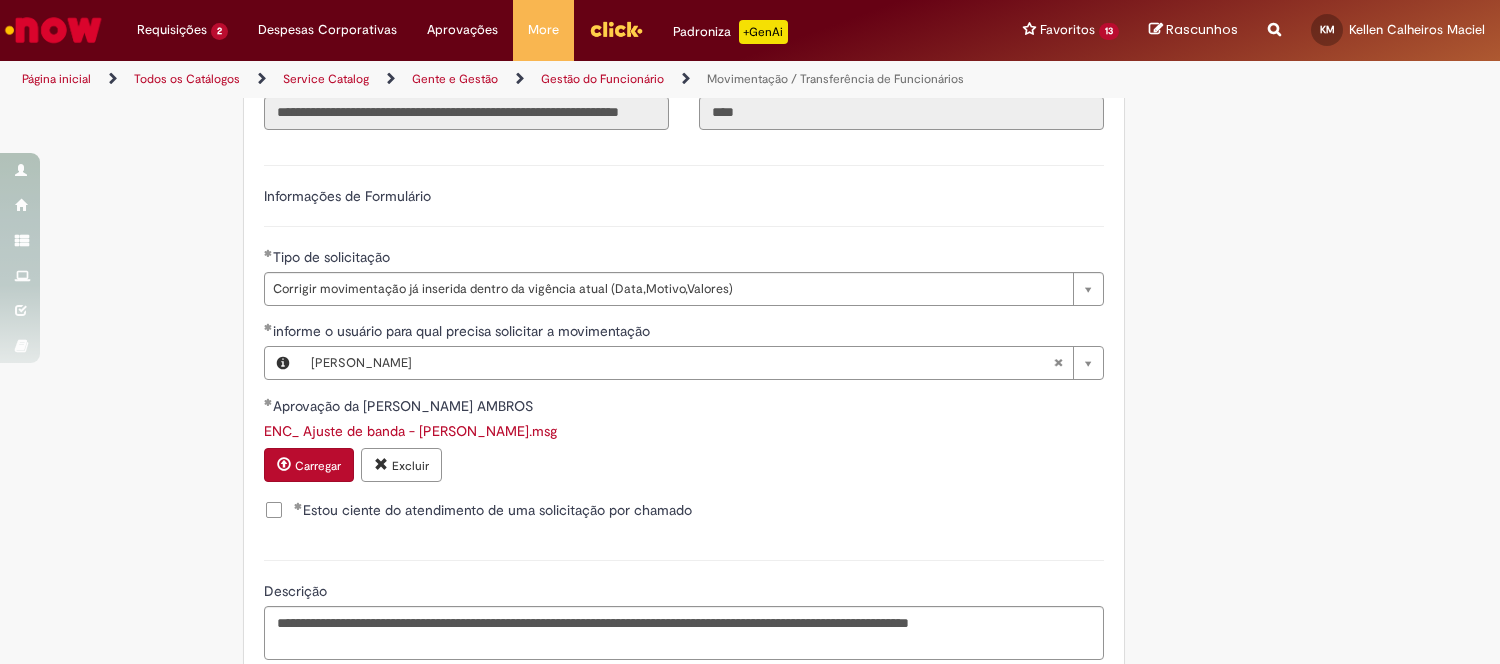 scroll, scrollTop: 1063, scrollLeft: 0, axis: vertical 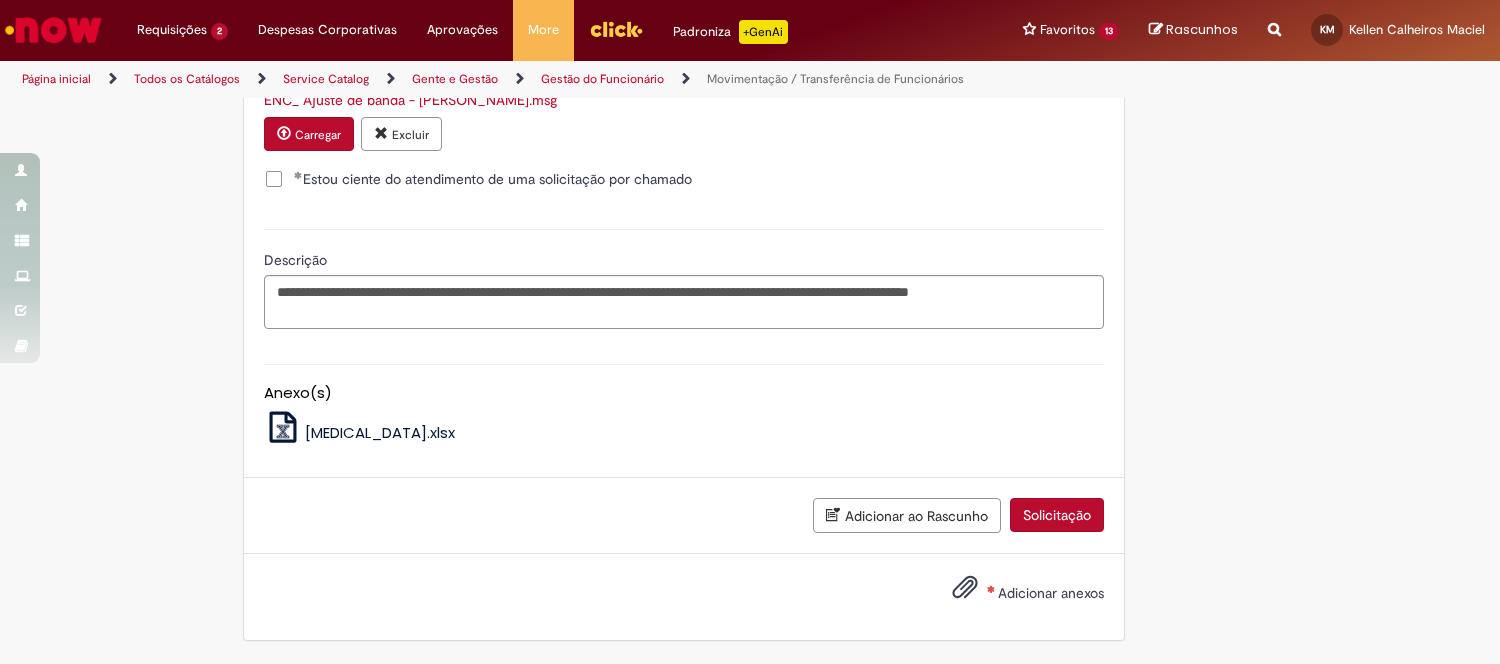 click on "Adicionar anexos" at bounding box center [1051, 593] 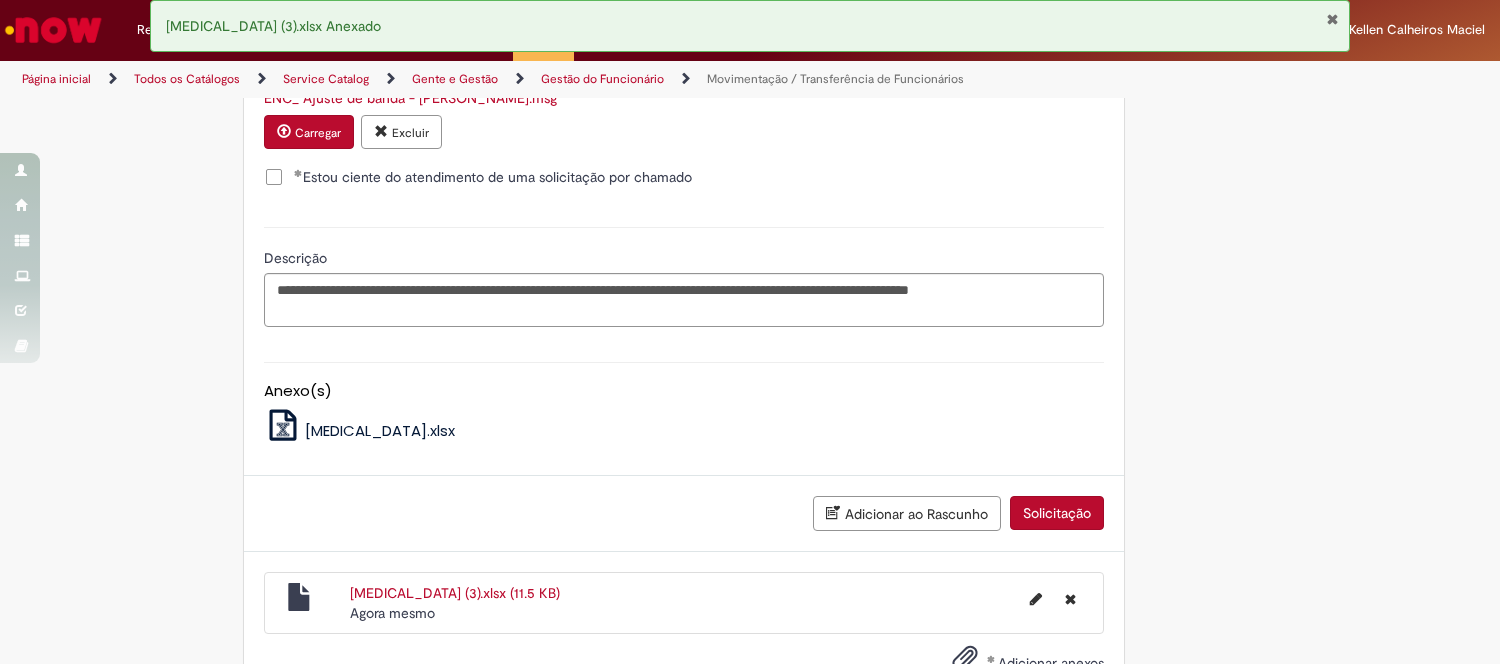 click on "Solicitação" at bounding box center (1057, 513) 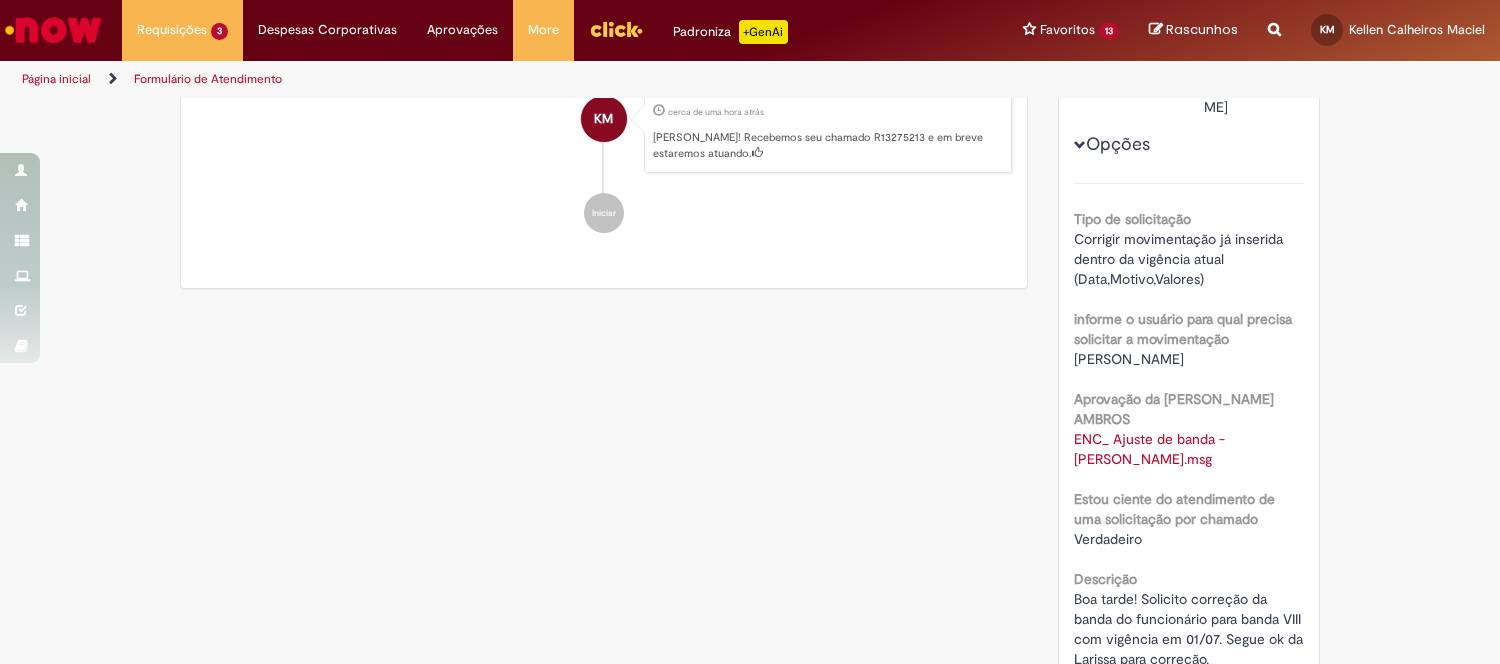 scroll, scrollTop: 78, scrollLeft: 0, axis: vertical 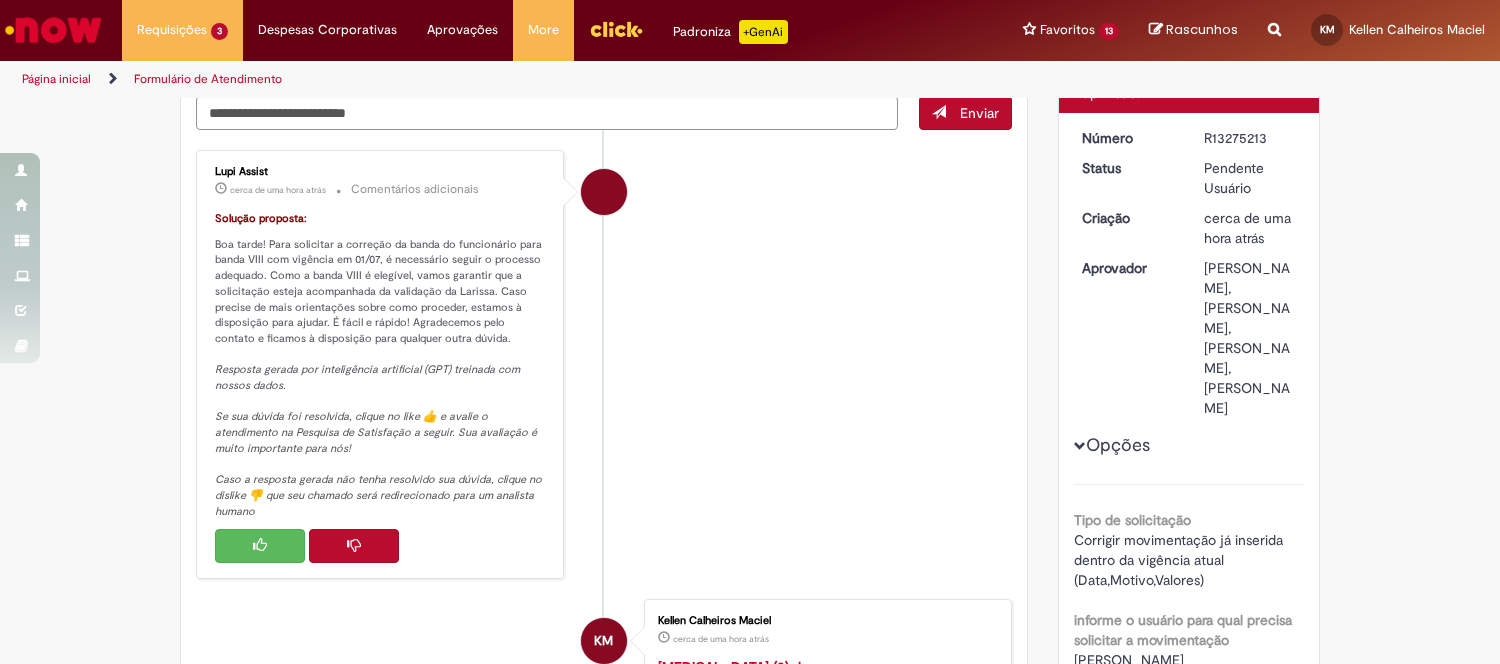 click at bounding box center [354, 545] 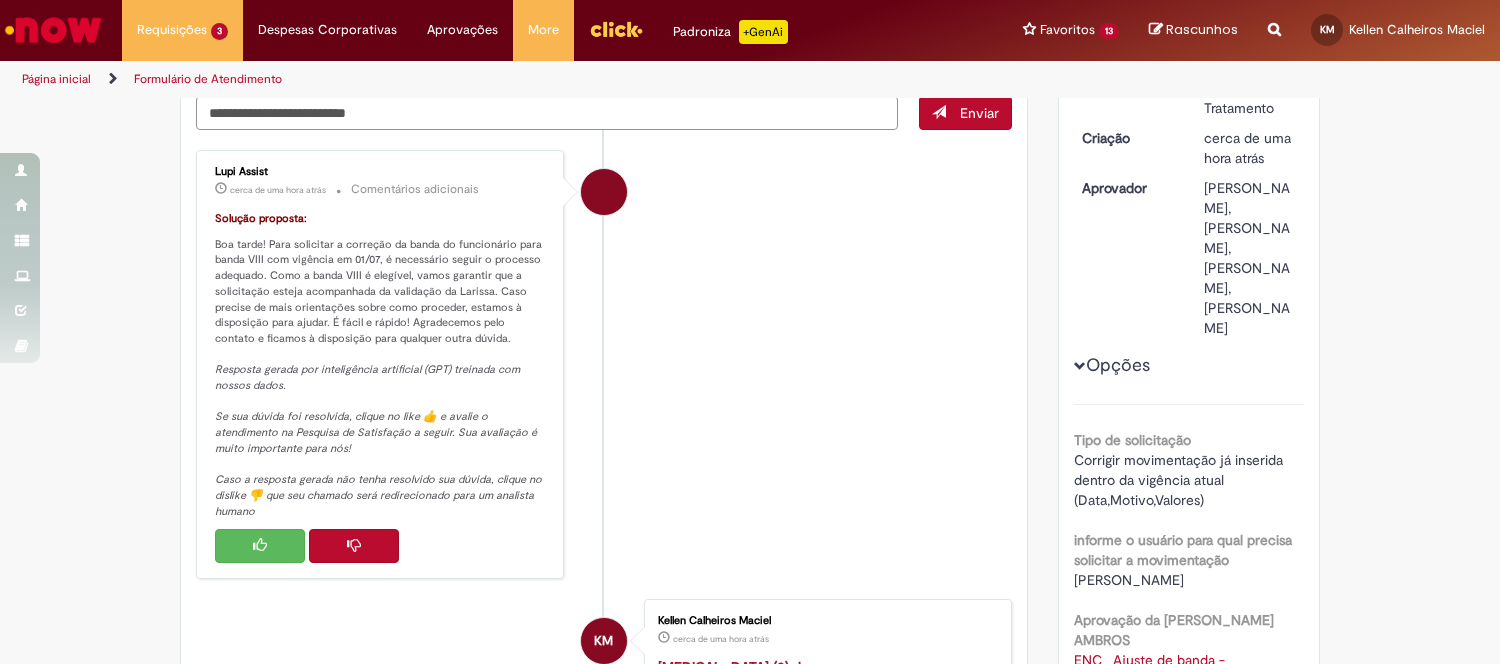 click at bounding box center [354, 545] 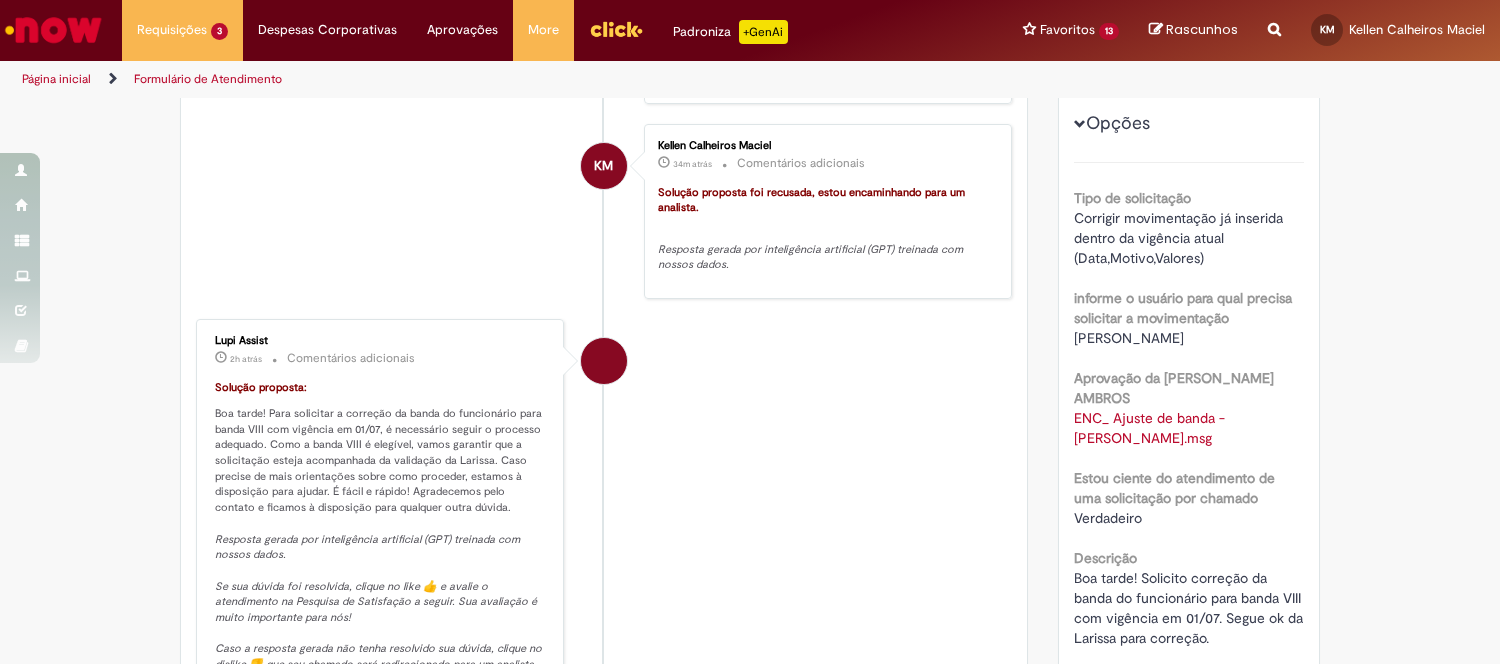 scroll, scrollTop: 0, scrollLeft: 0, axis: both 